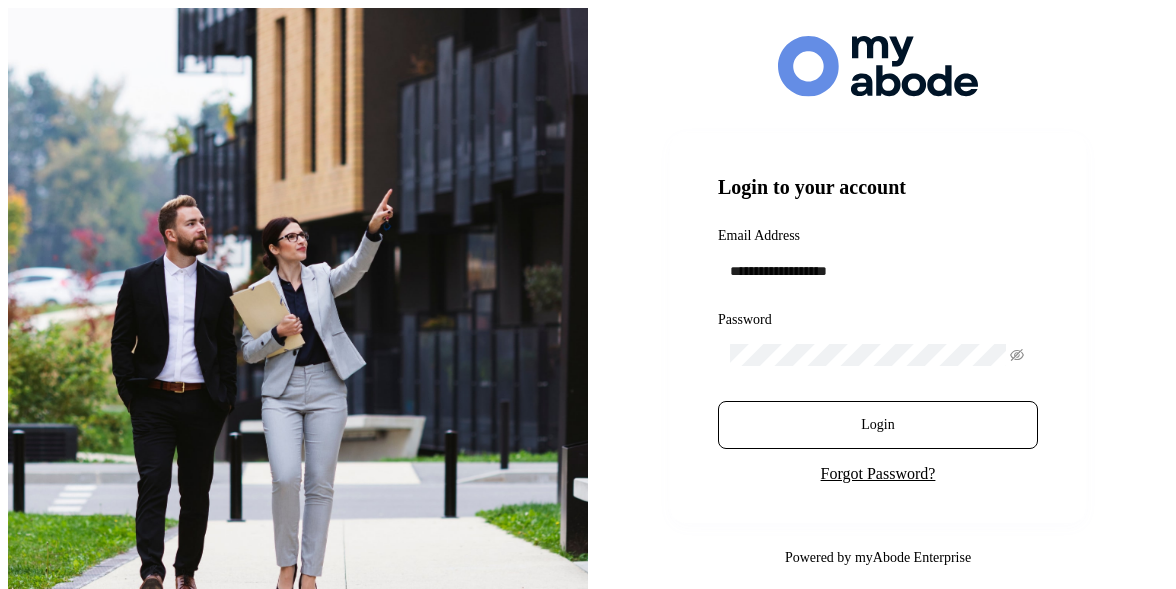 scroll, scrollTop: 0, scrollLeft: 0, axis: both 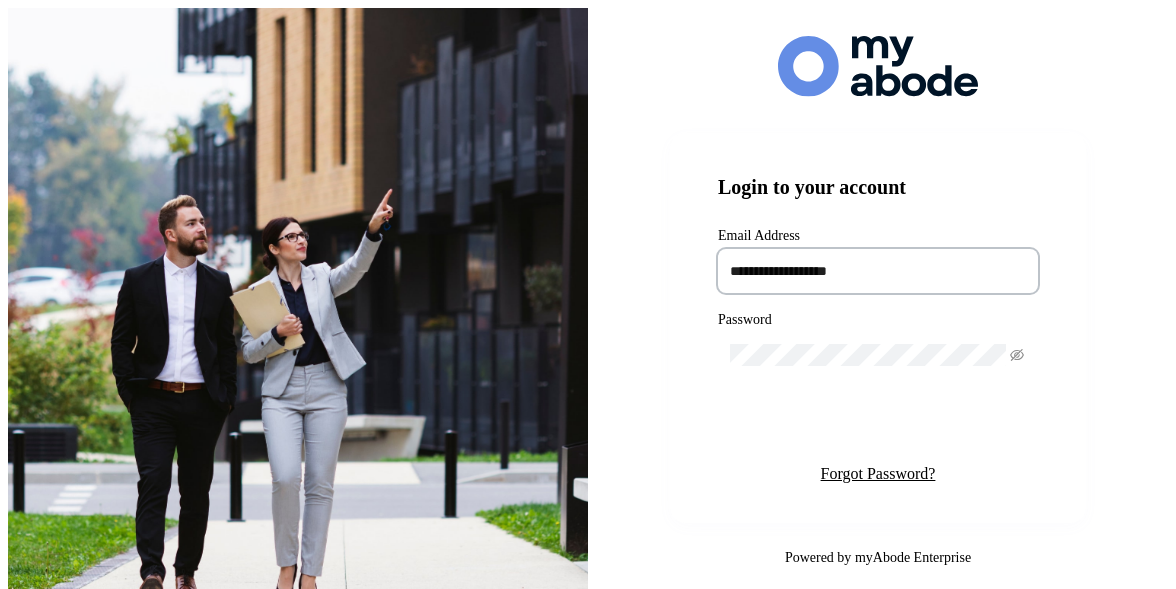 type on "**********" 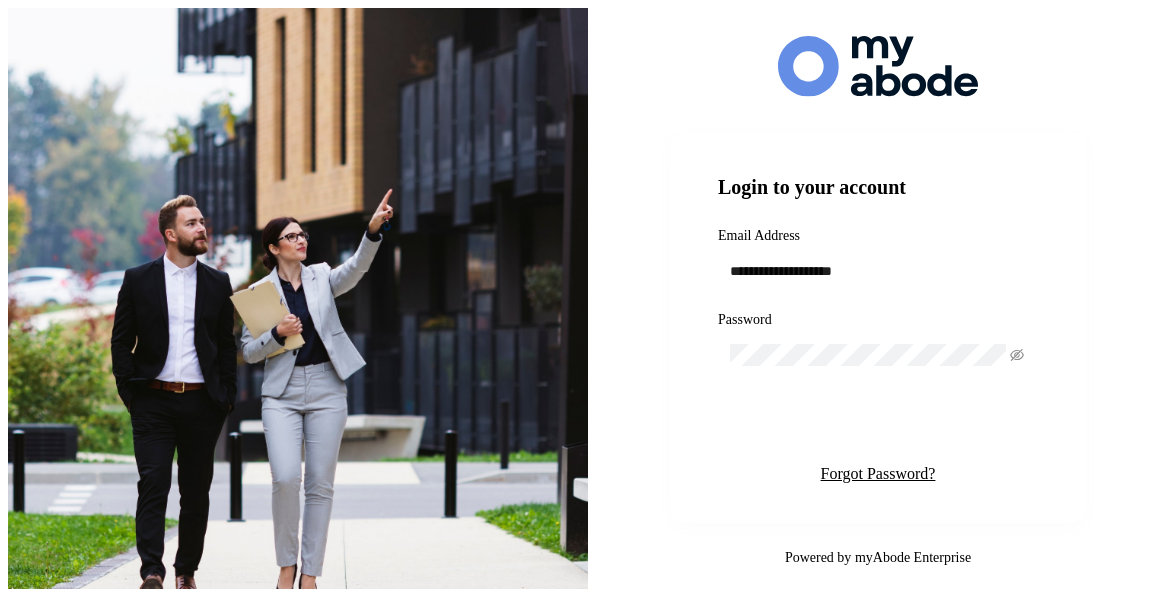 click on "Login" at bounding box center [877, 425] 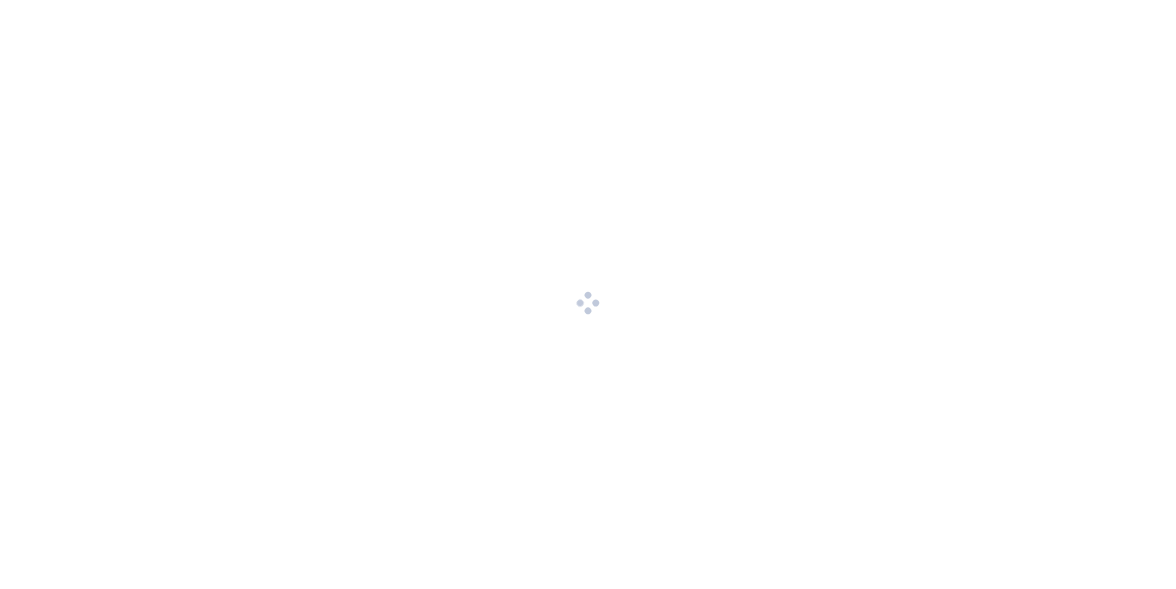 scroll, scrollTop: 0, scrollLeft: 0, axis: both 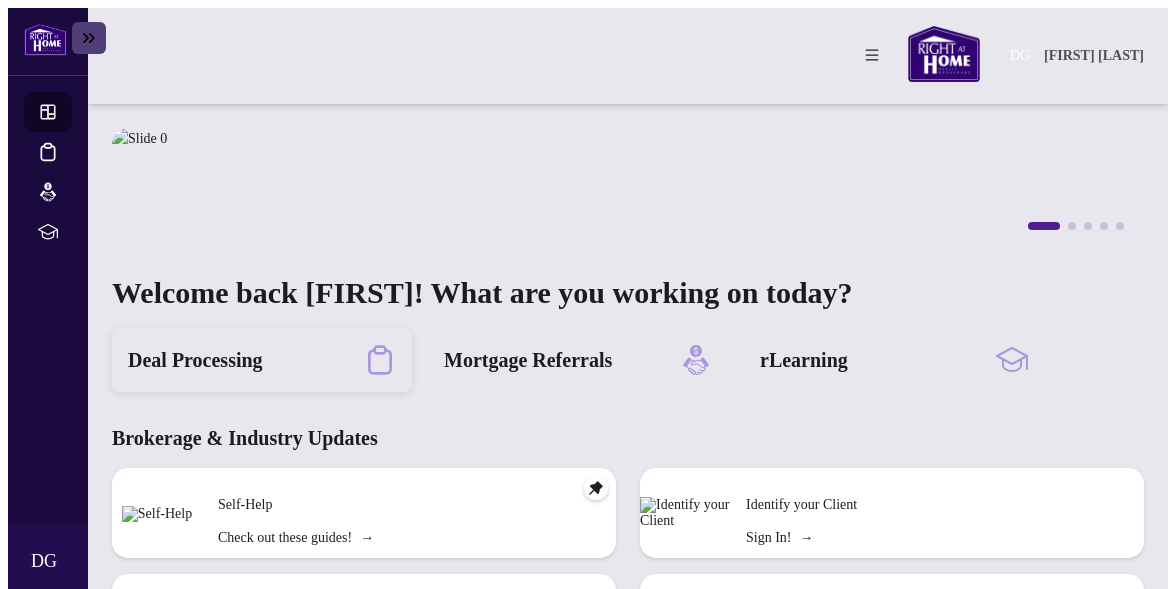 click on "Deal Processing" at bounding box center (195, 360) 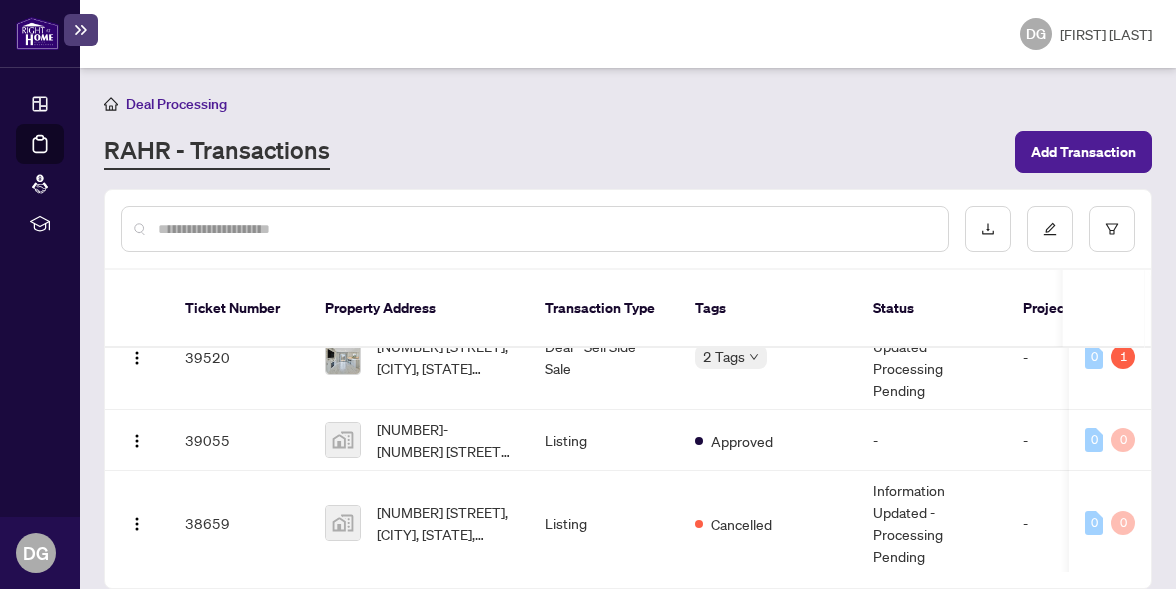 scroll, scrollTop: 41, scrollLeft: 1, axis: both 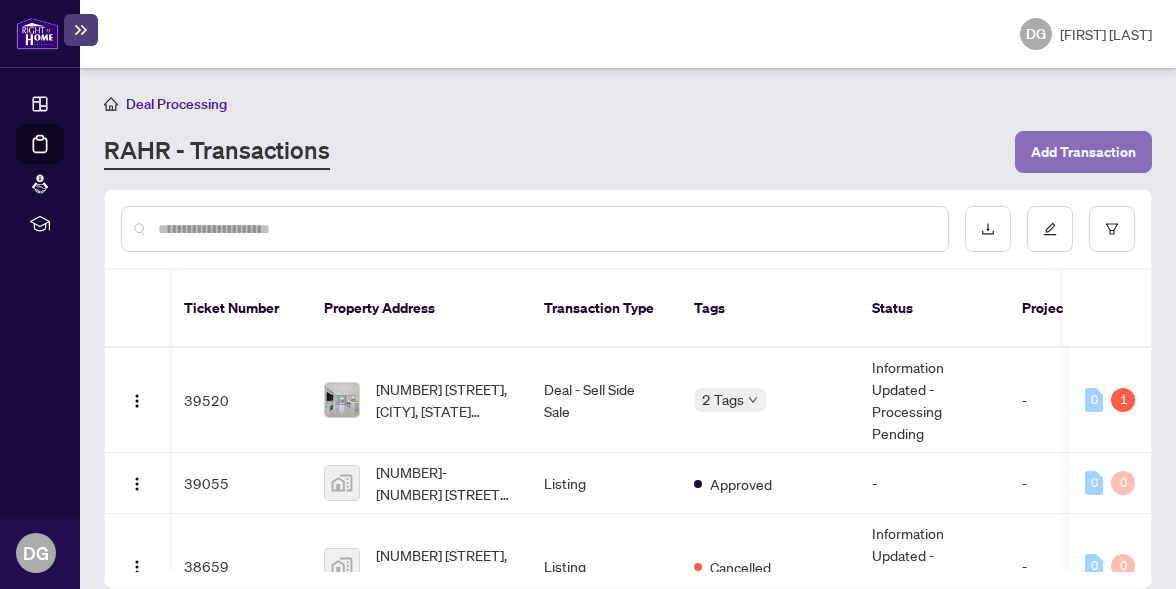 click on "Add Transaction" at bounding box center [1083, 152] 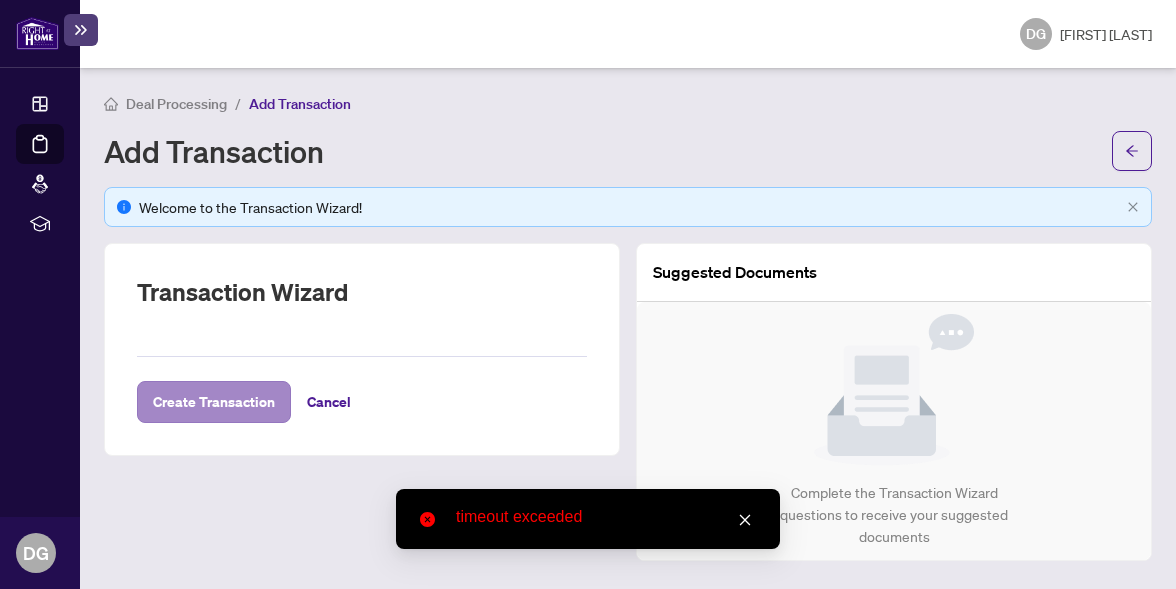 click on "Create Transaction" at bounding box center (214, 402) 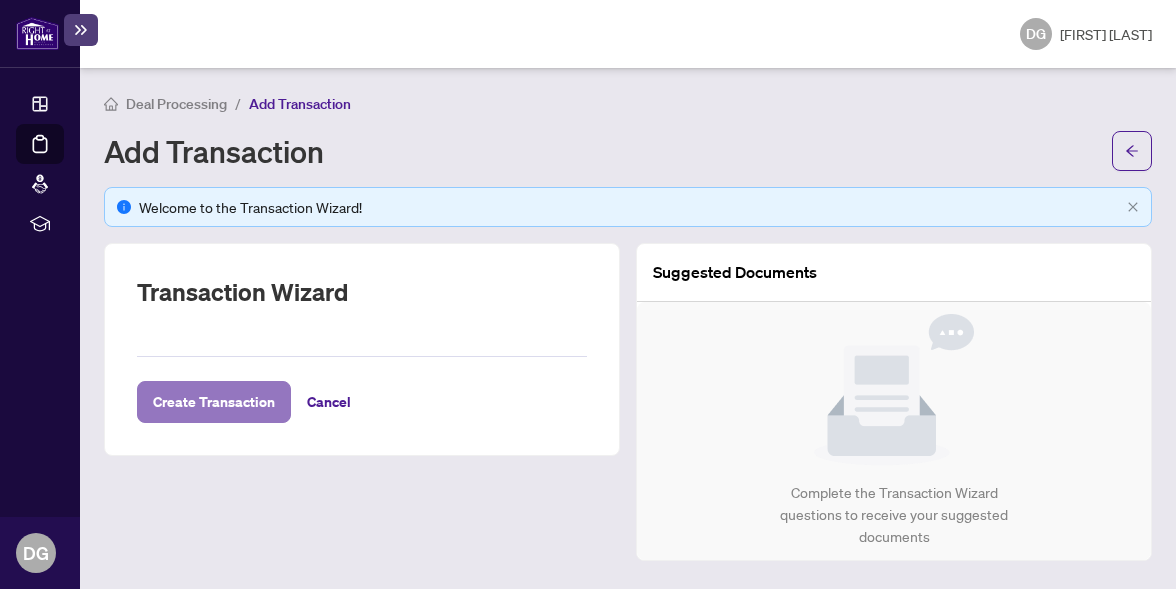 click on "Create Transaction" at bounding box center (214, 402) 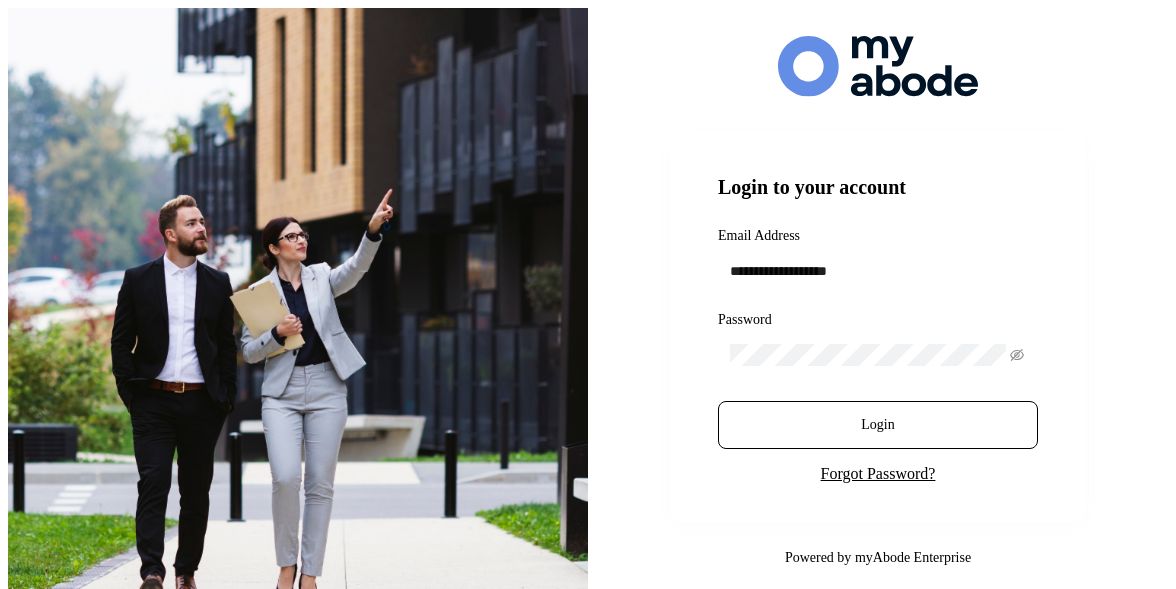 scroll, scrollTop: 0, scrollLeft: 0, axis: both 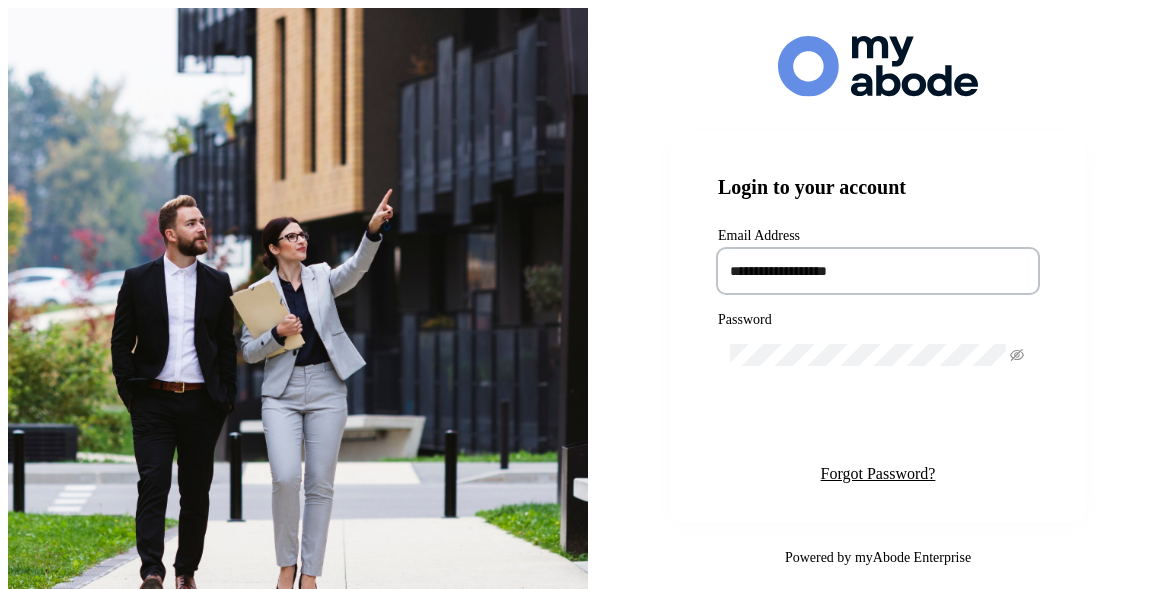 type on "**********" 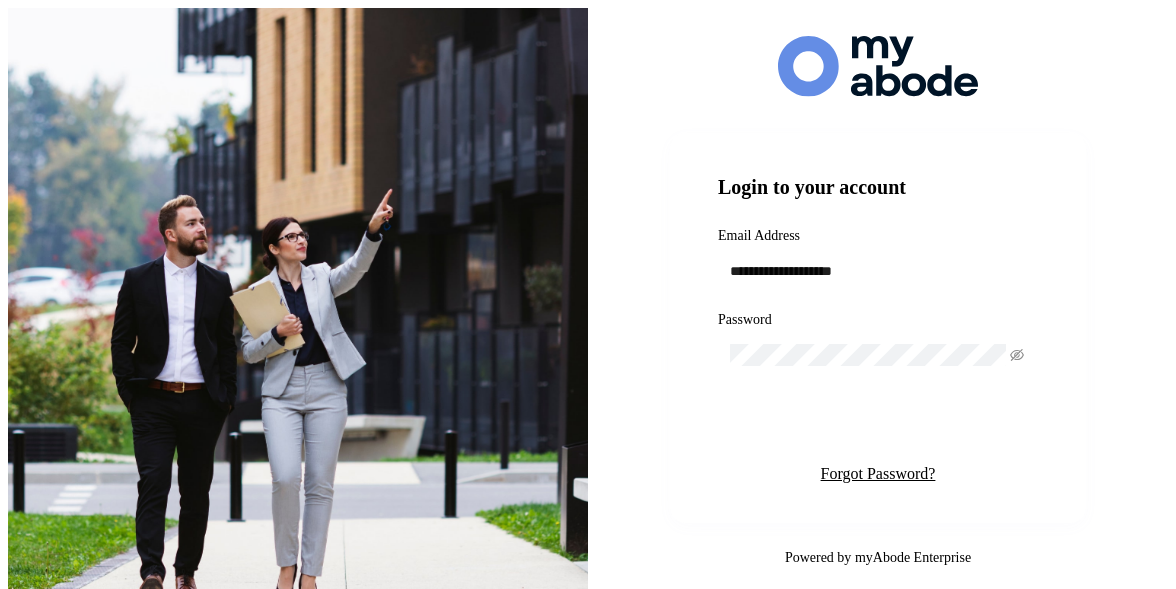 click on "Login" at bounding box center [877, 425] 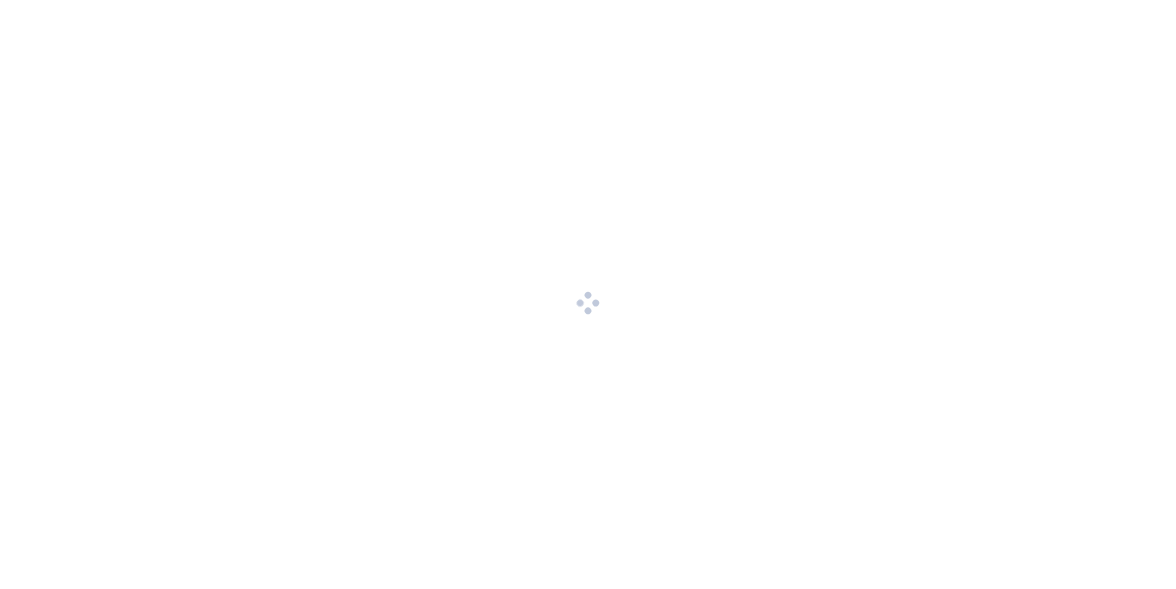 scroll, scrollTop: 0, scrollLeft: 0, axis: both 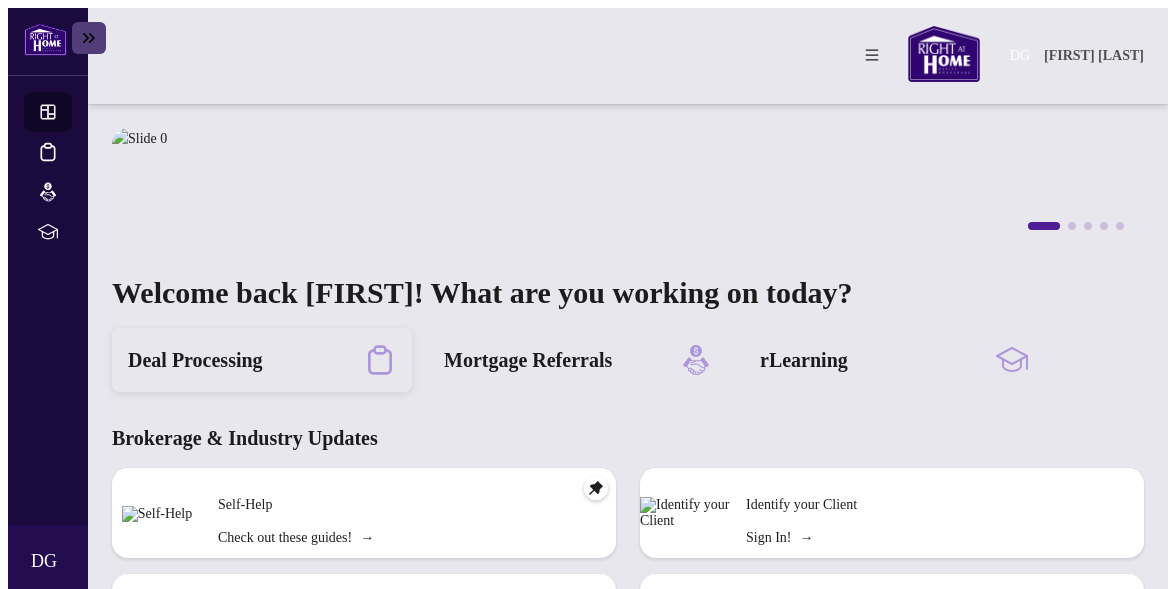 click on "Deal Processing" at bounding box center (195, 360) 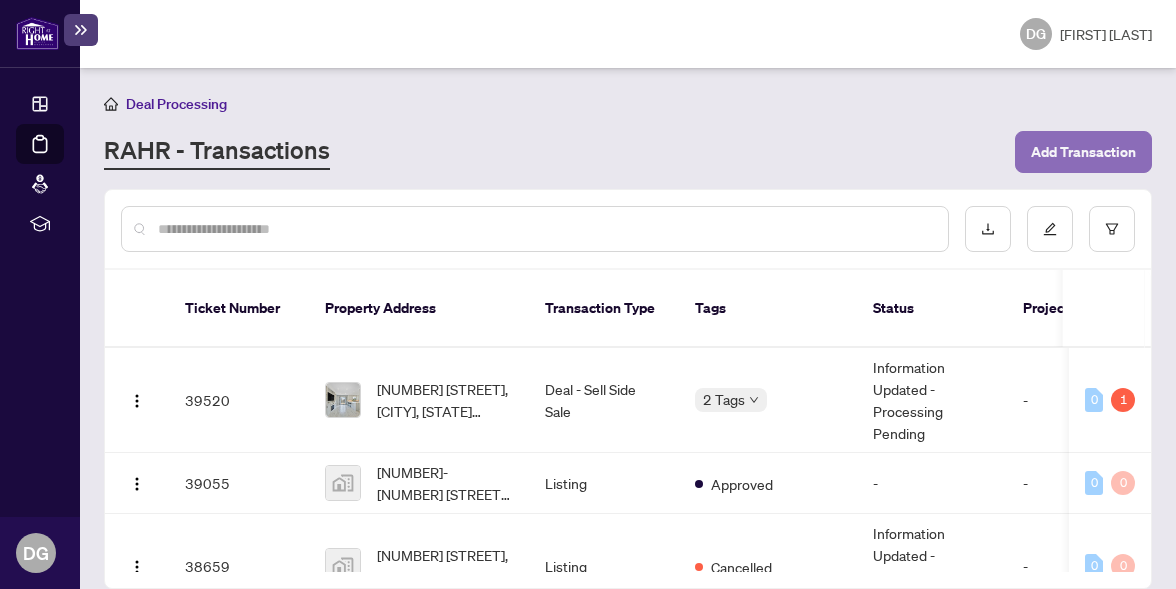 click on "Add Transaction" at bounding box center [1083, 152] 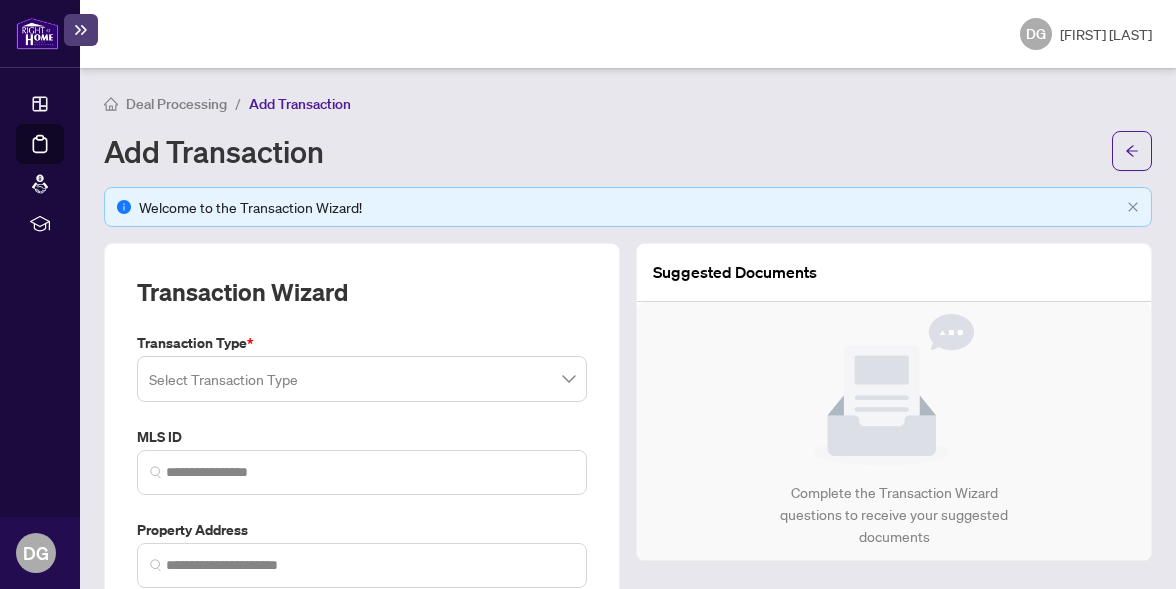click at bounding box center (362, 379) 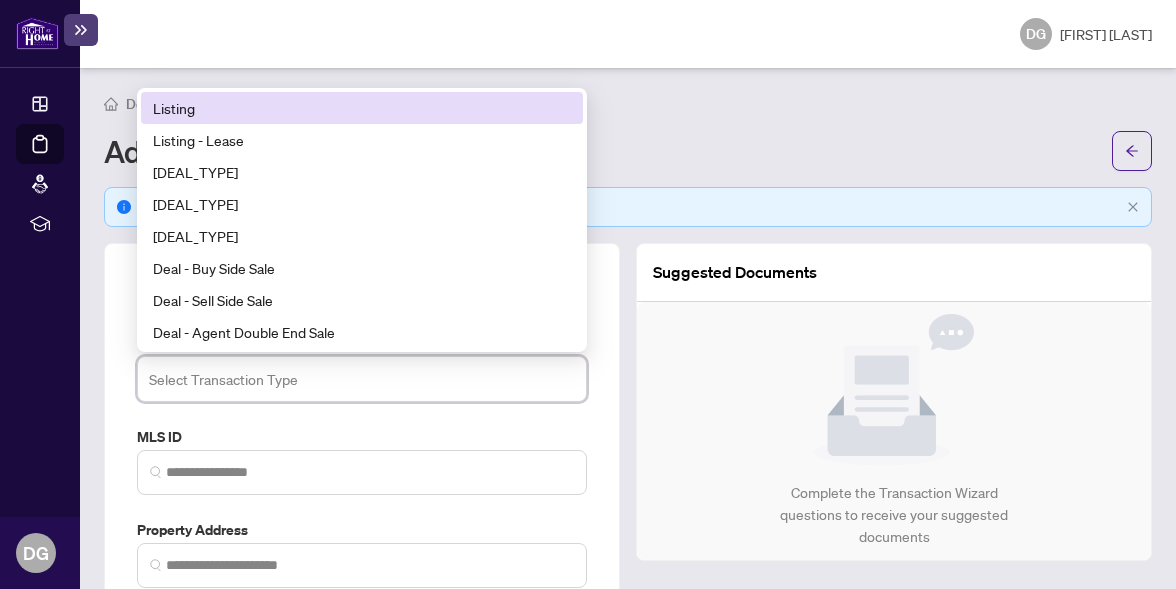 click on "Listing" at bounding box center [362, 108] 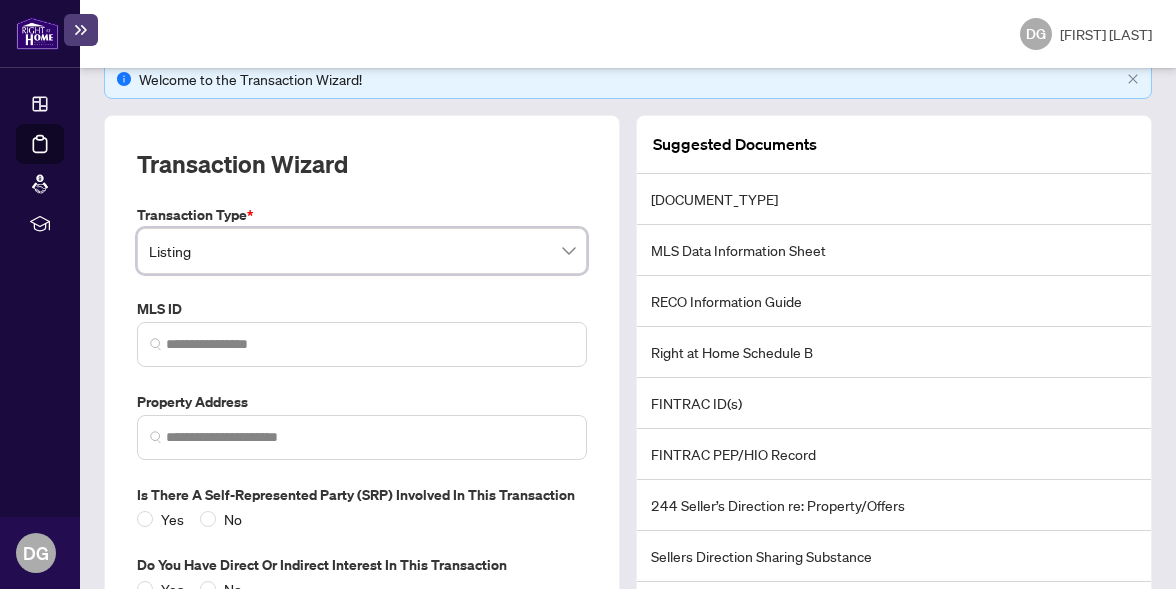 scroll, scrollTop: 135, scrollLeft: 0, axis: vertical 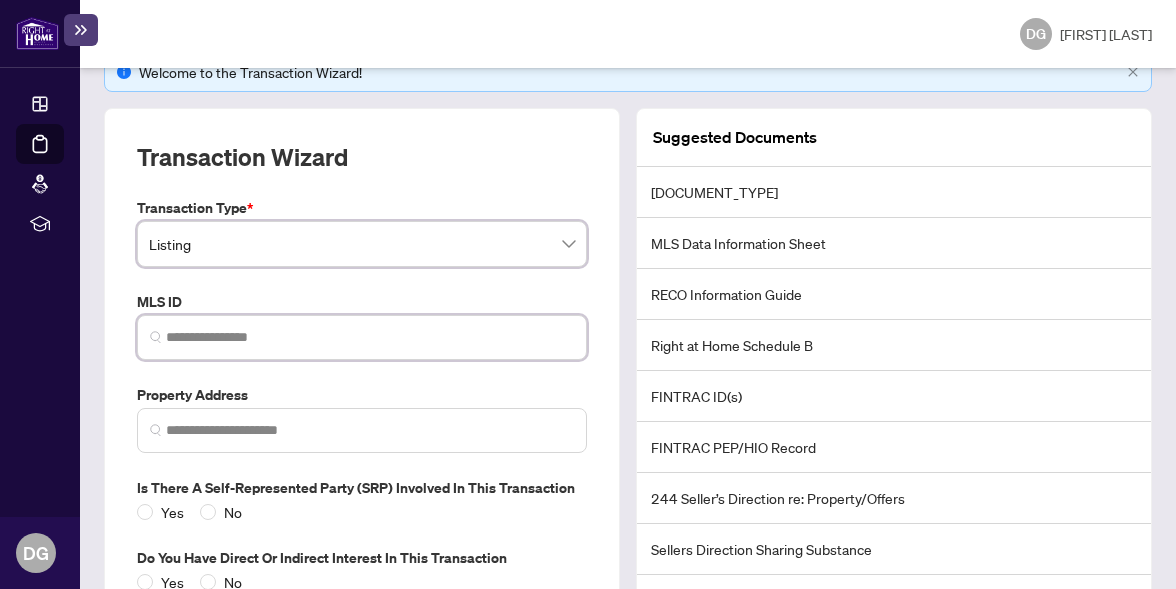 click at bounding box center (370, 337) 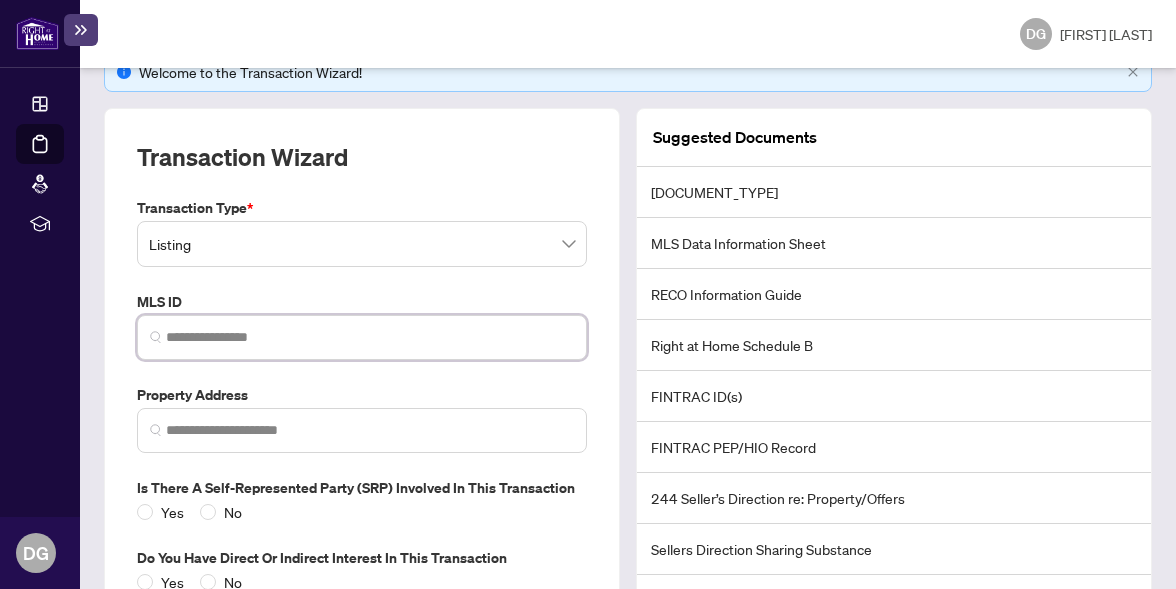 paste on "*********" 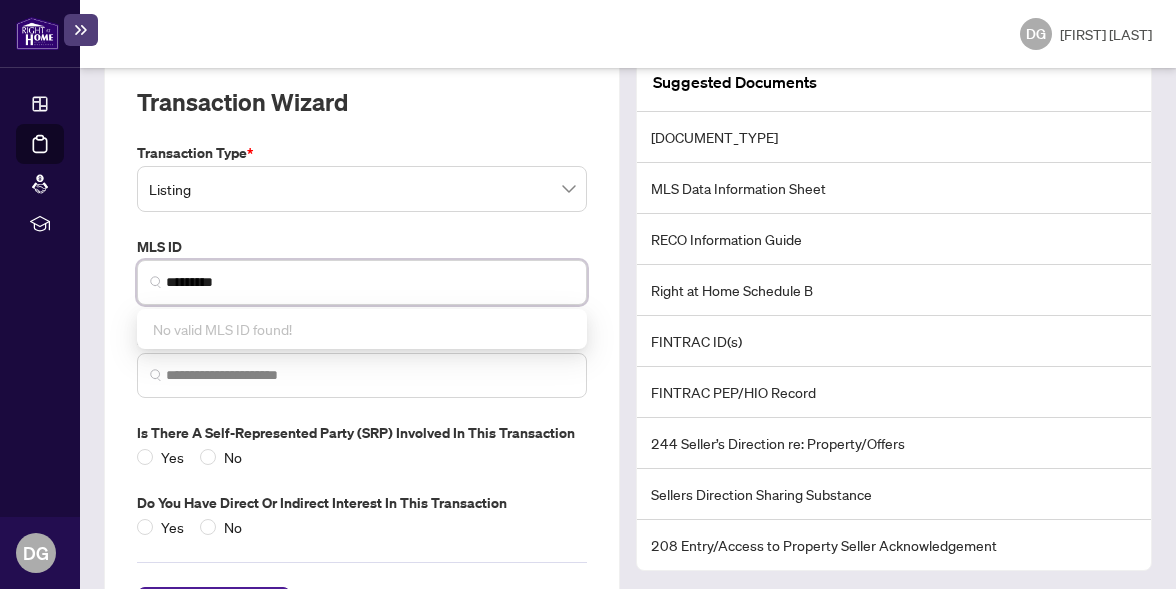 scroll, scrollTop: 193, scrollLeft: 0, axis: vertical 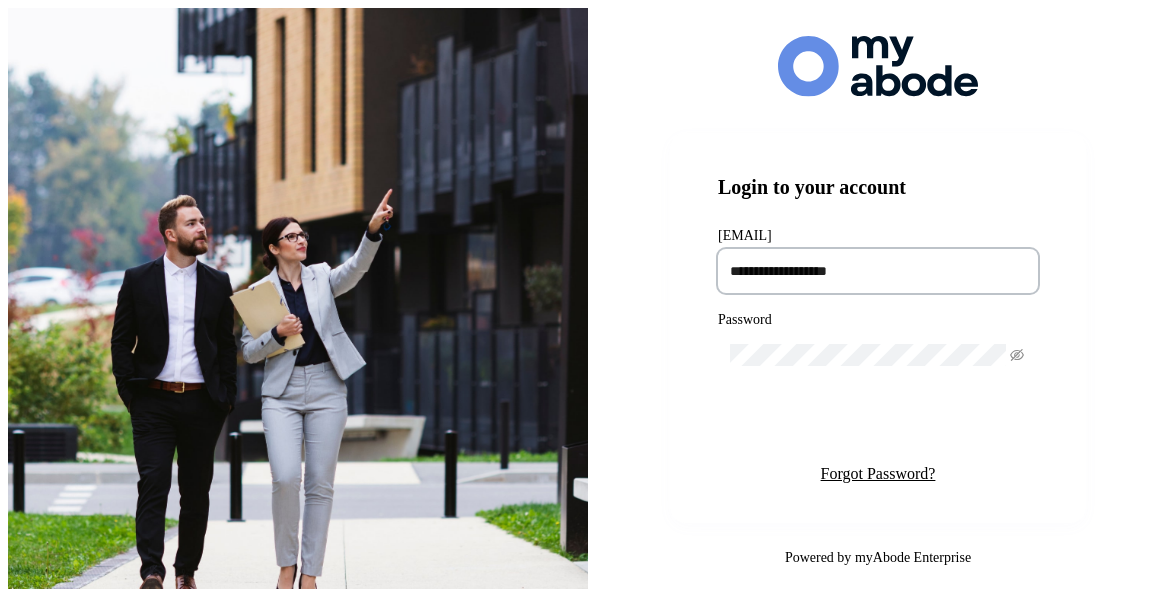 type on "**********" 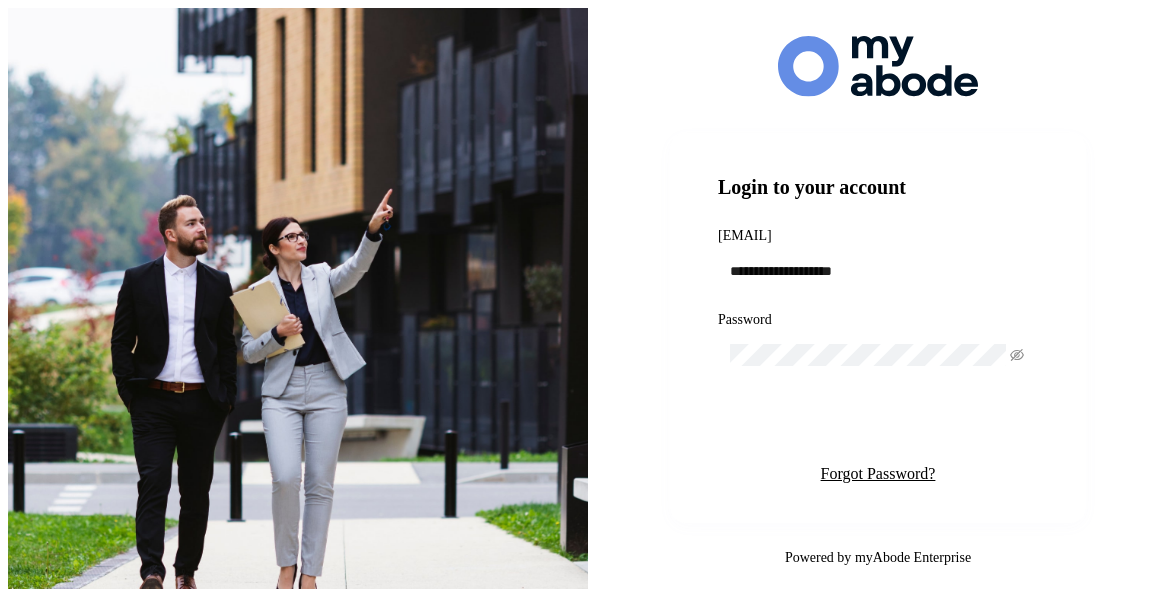 click on "Login" at bounding box center [878, 425] 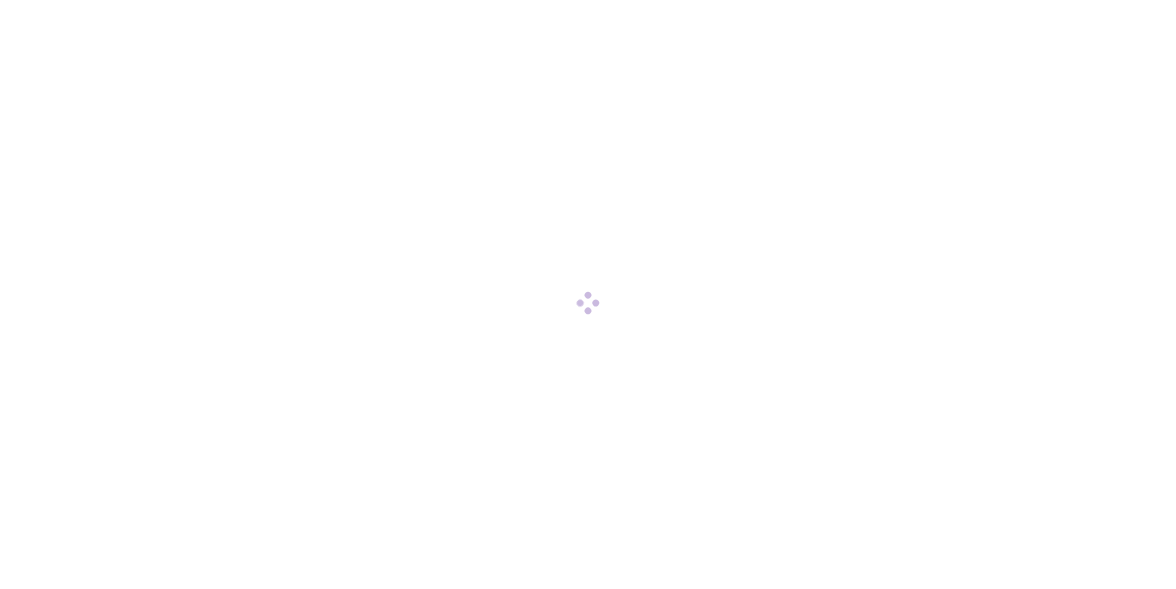 scroll, scrollTop: 0, scrollLeft: 0, axis: both 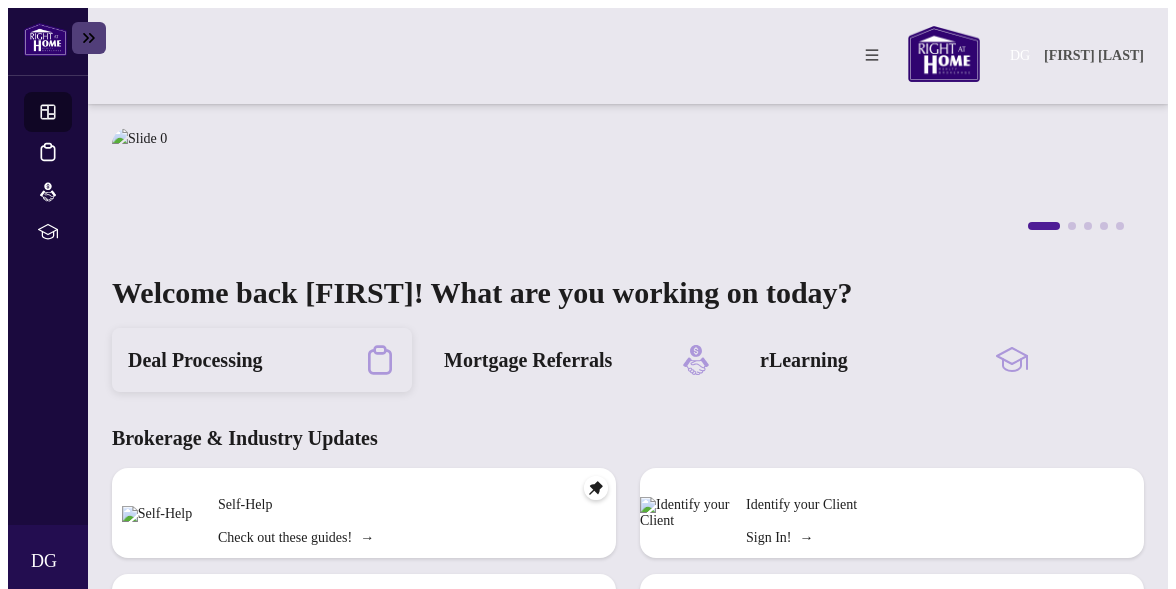 click on "Deal Processing" at bounding box center [195, 360] 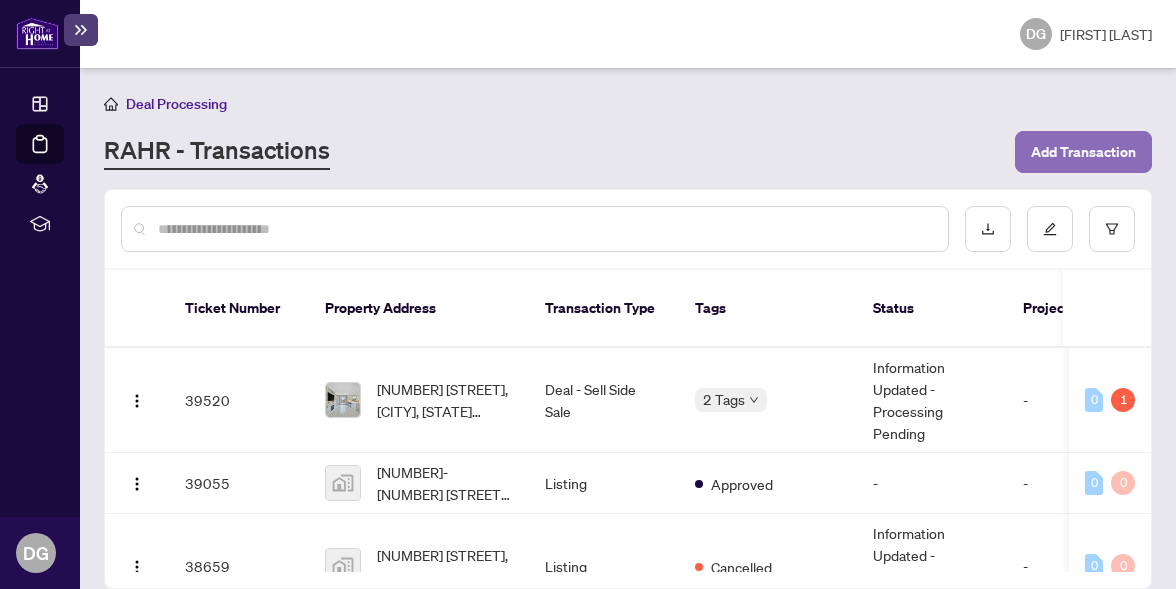 click on "Add Transaction" at bounding box center (1083, 152) 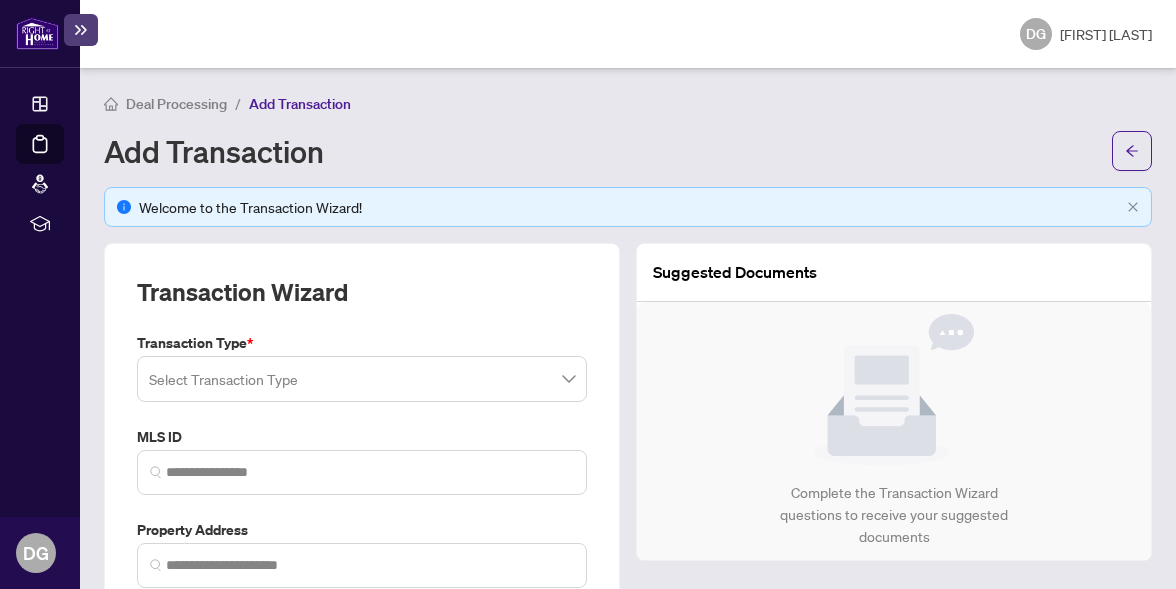 click at bounding box center (362, 379) 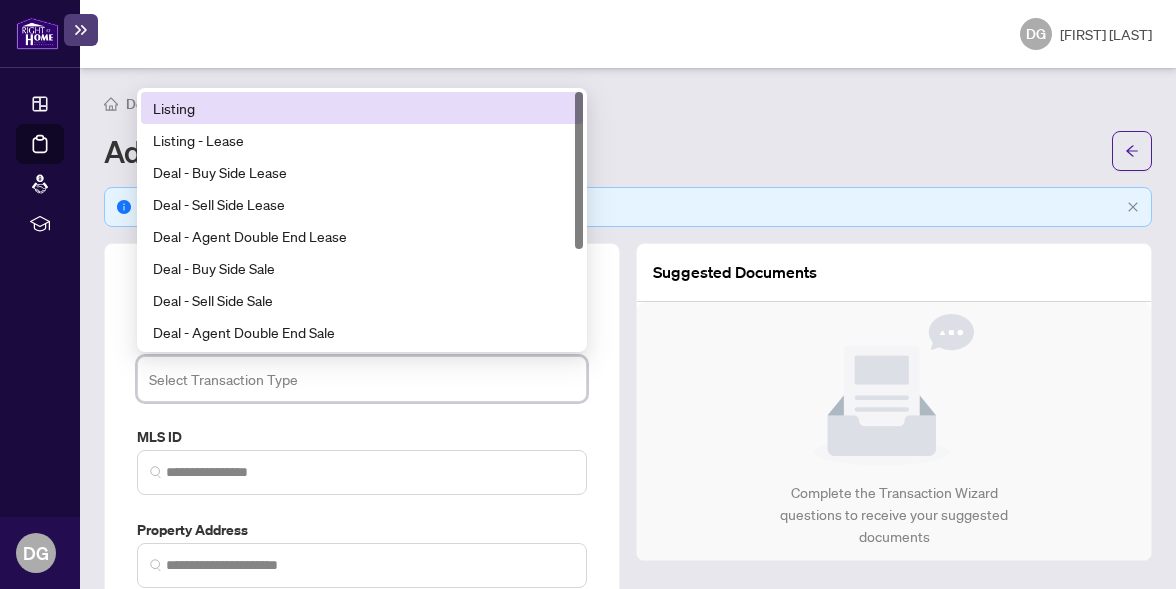 click on "Listing" at bounding box center (362, 108) 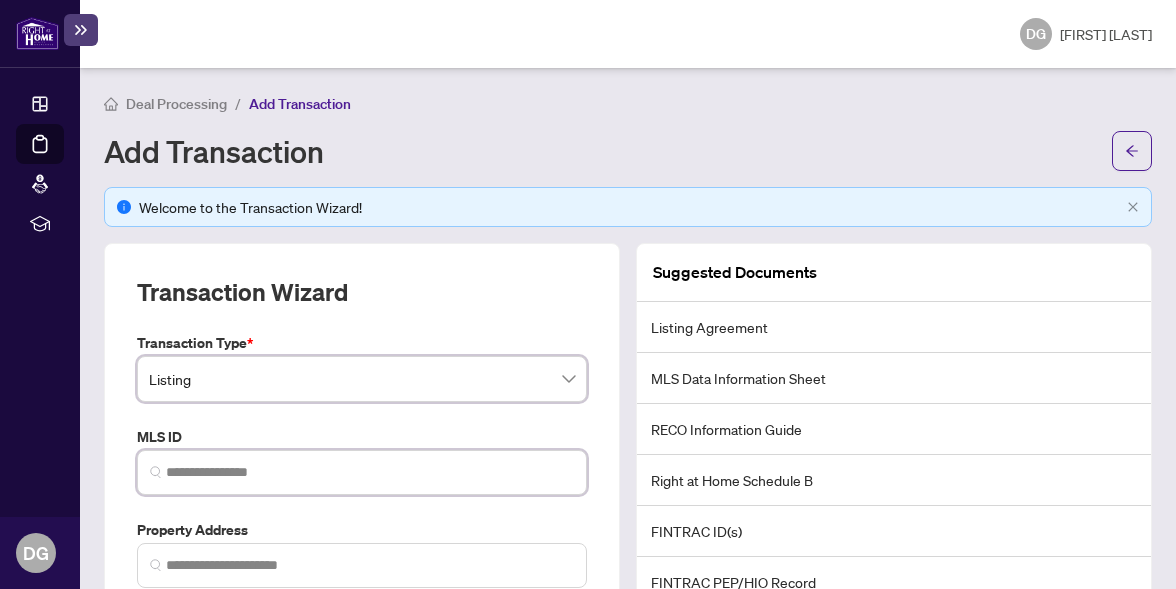 click at bounding box center (370, 472) 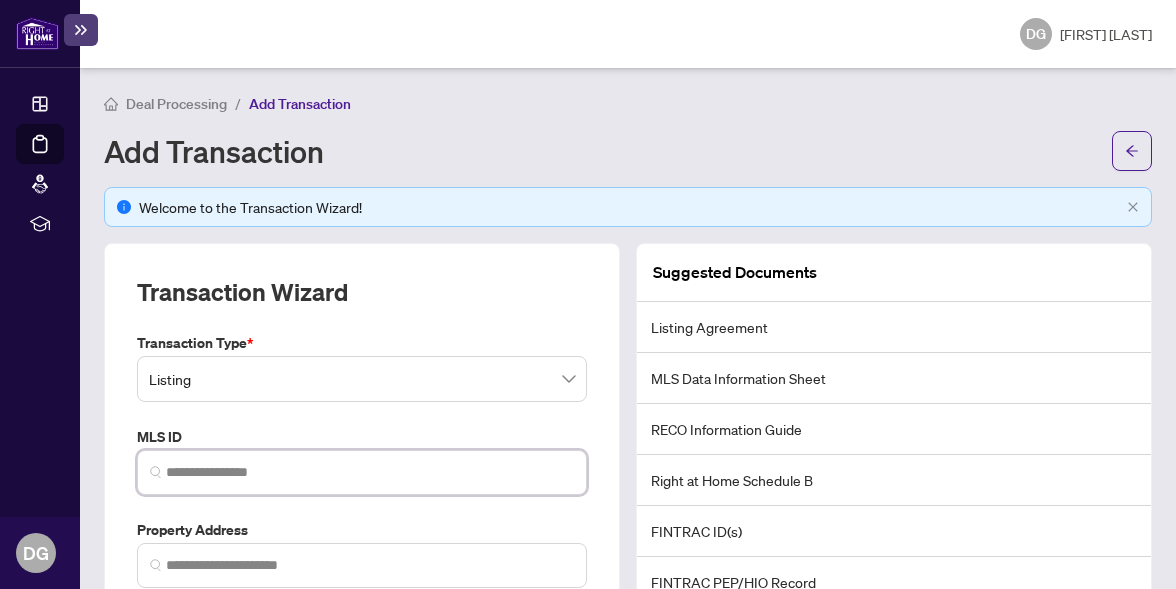 paste on "*********" 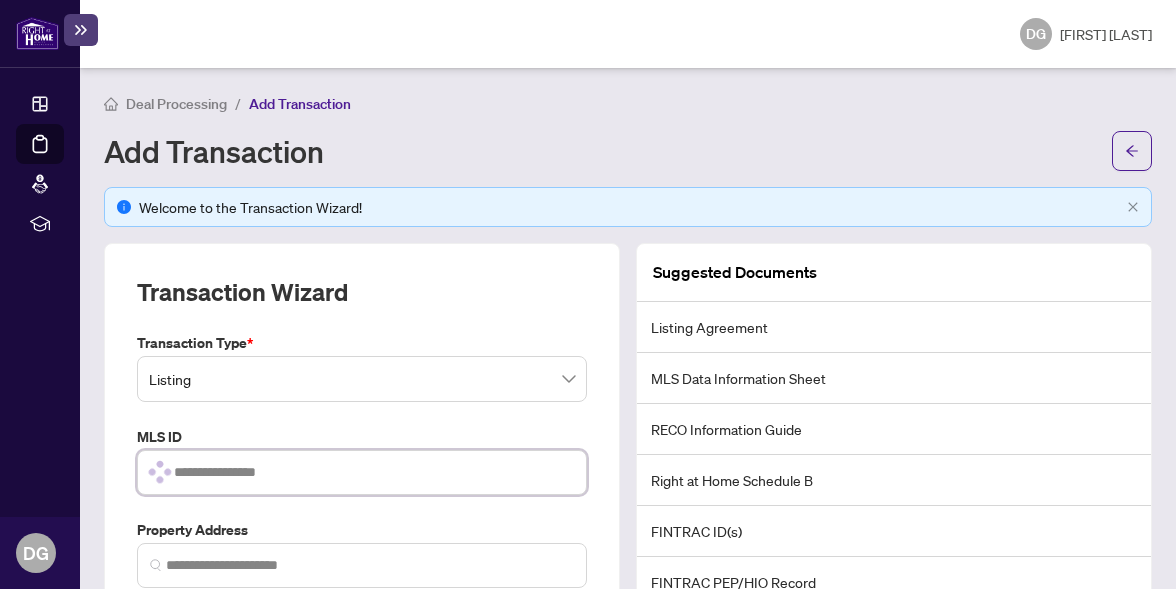 paste on "*********" 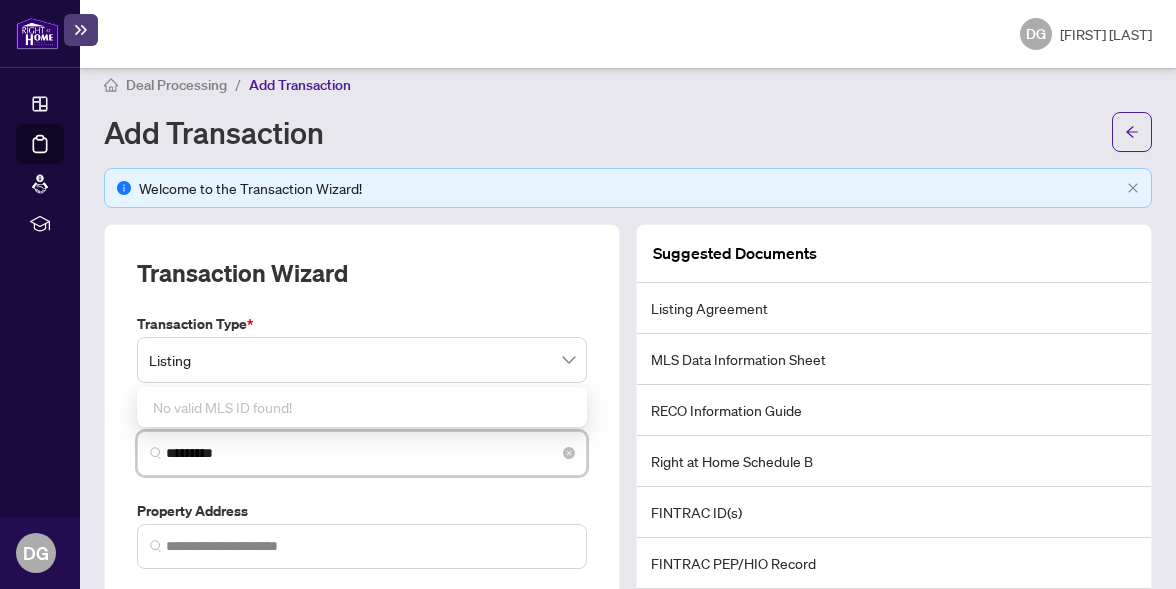 scroll, scrollTop: 36, scrollLeft: 0, axis: vertical 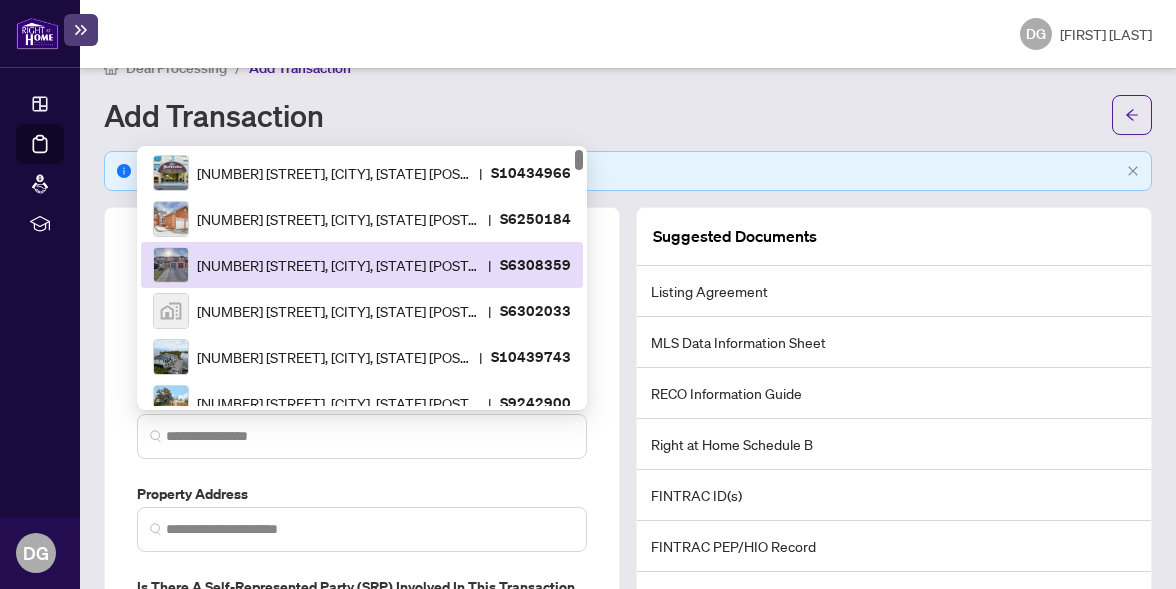 click on "Add Transaction" at bounding box center [602, 115] 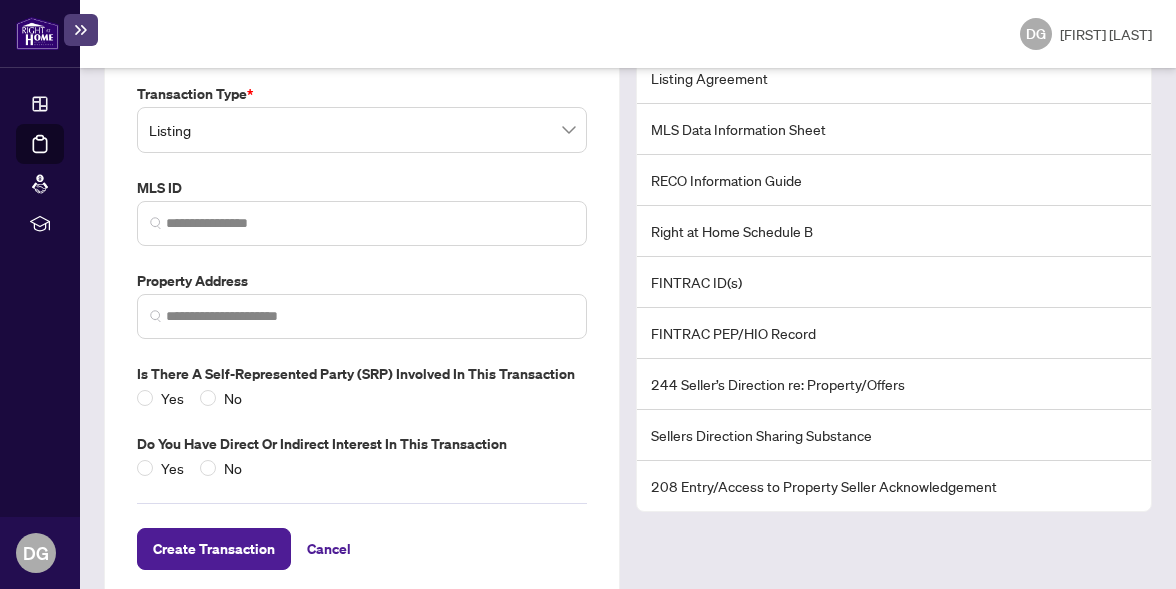 scroll, scrollTop: 284, scrollLeft: 0, axis: vertical 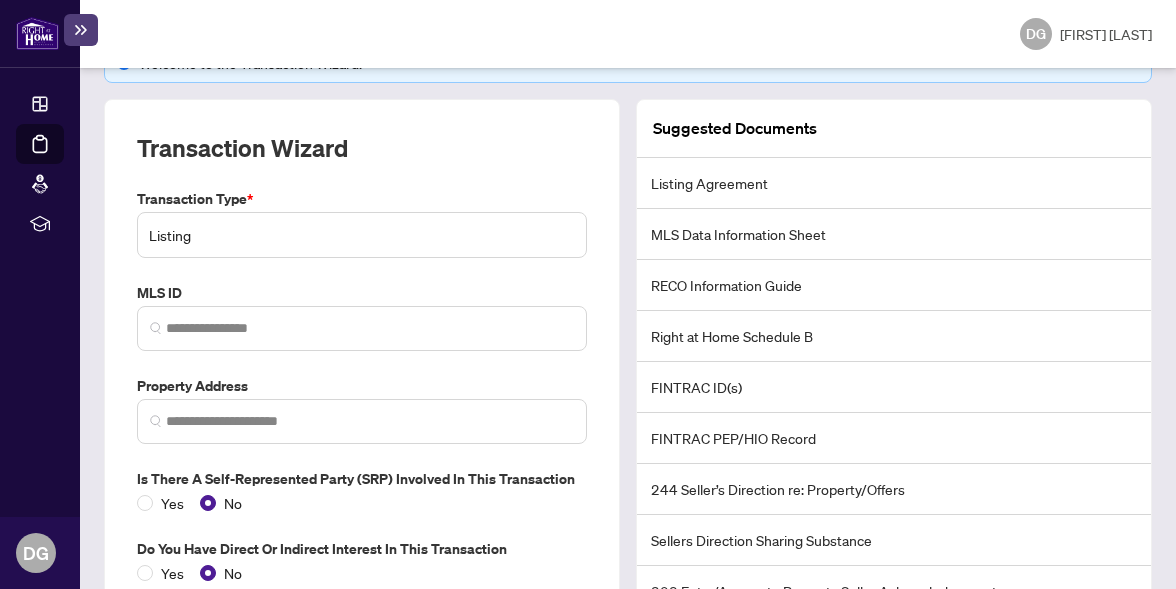 click on "Listing" at bounding box center (362, 235) 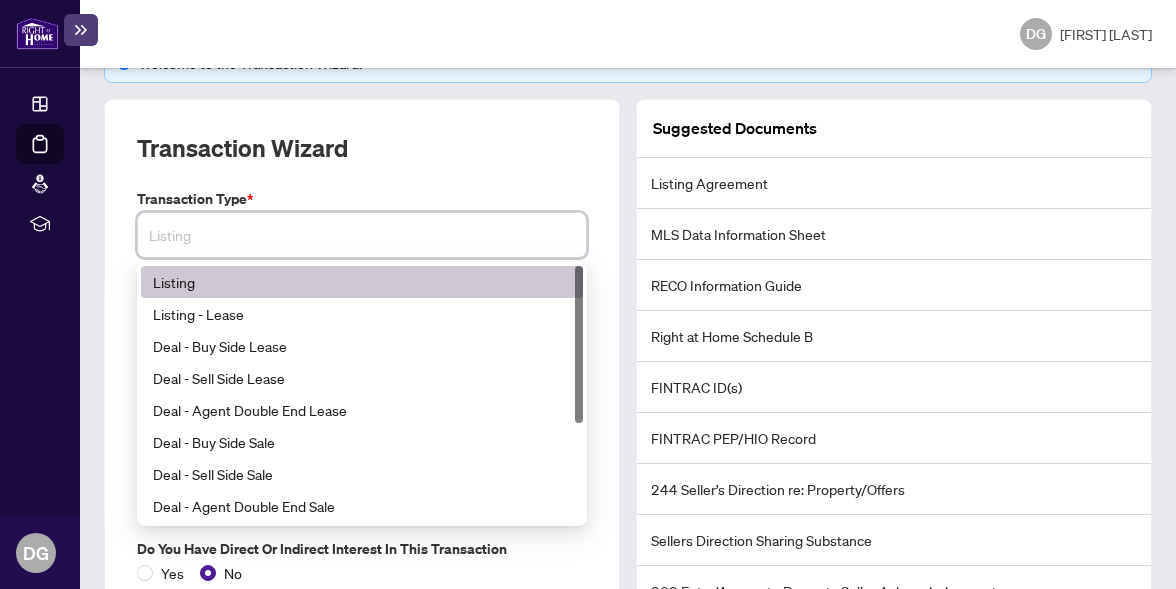 click on "Listing" at bounding box center [362, 235] 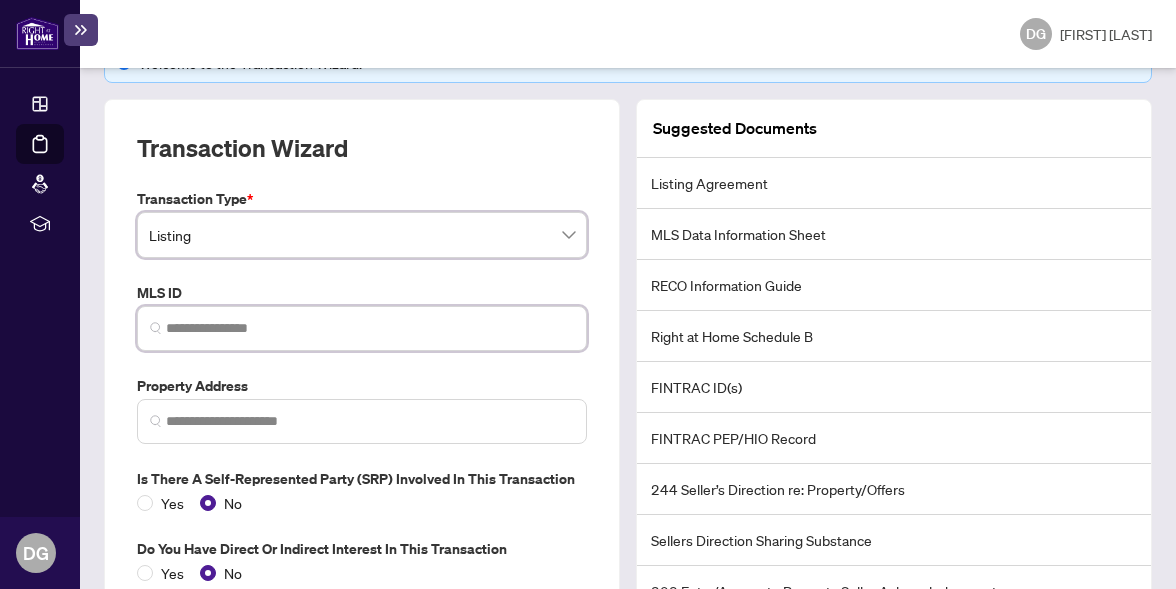 click at bounding box center [370, 328] 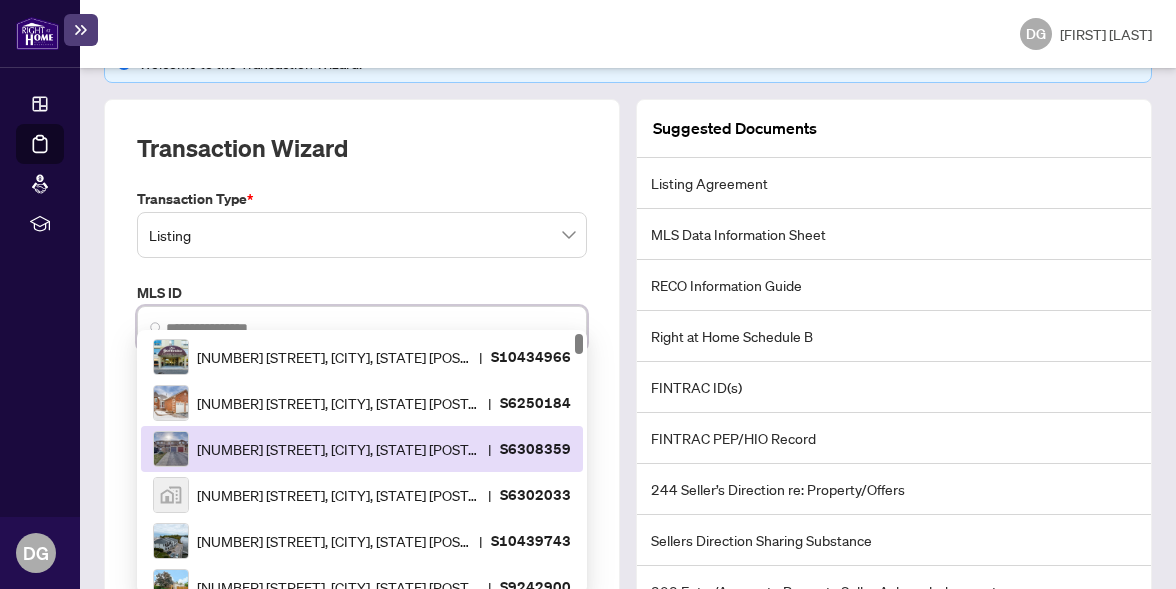 paste on "*********" 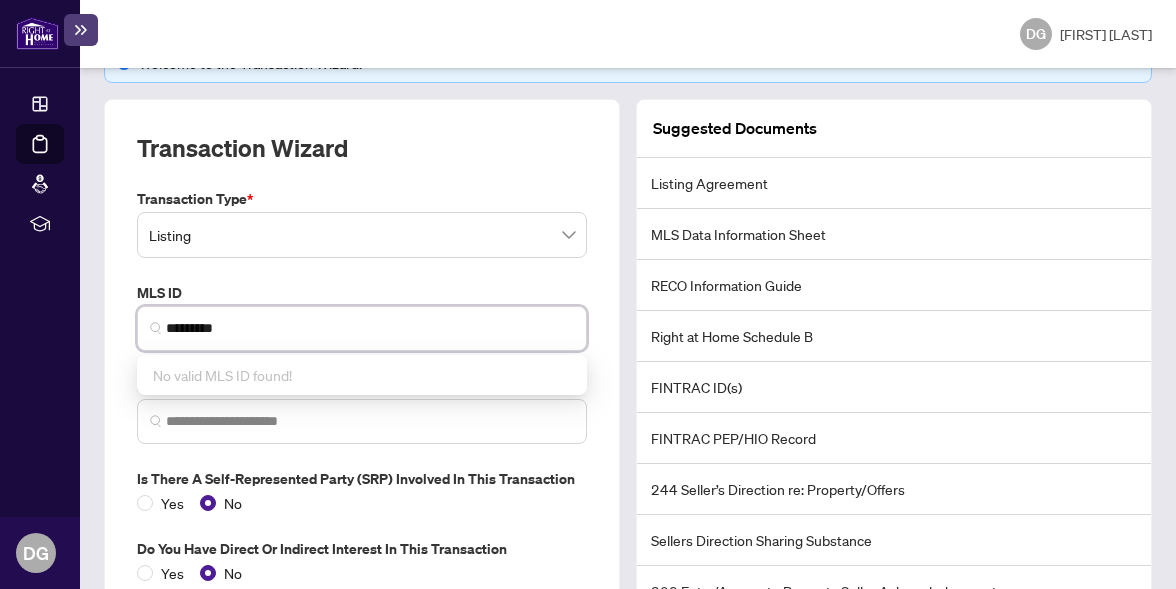 type on "*********" 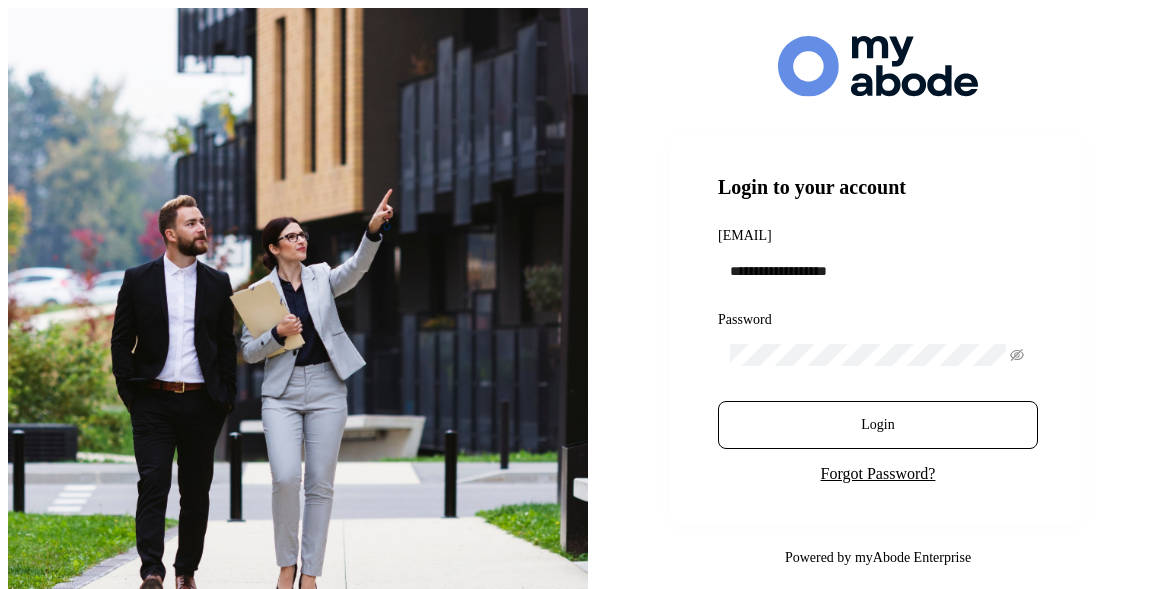 scroll, scrollTop: 0, scrollLeft: 0, axis: both 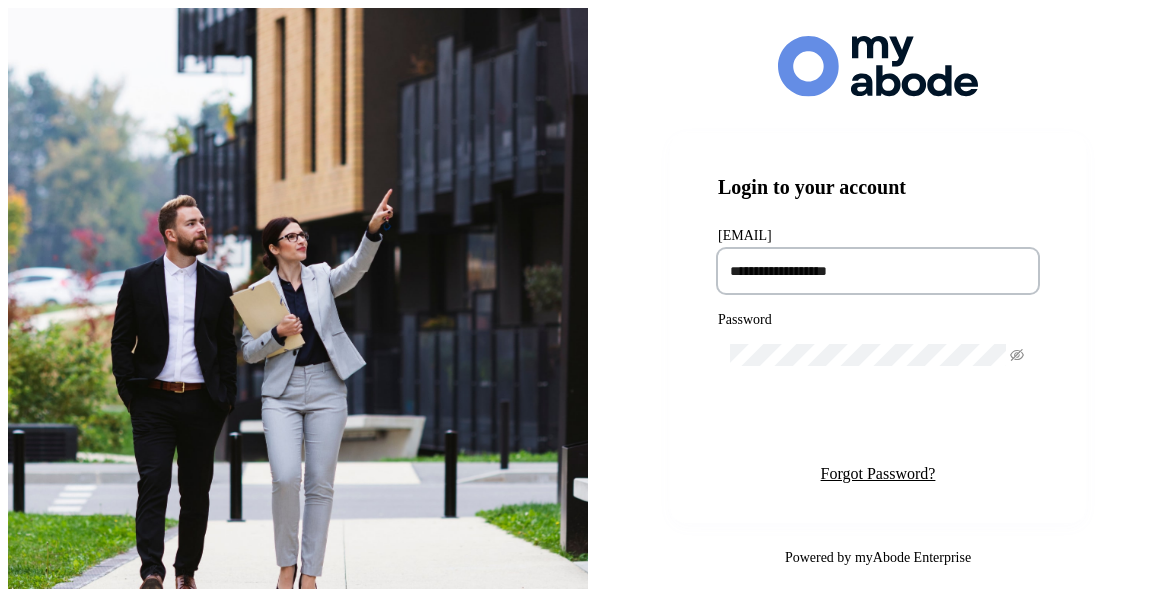 type on "**********" 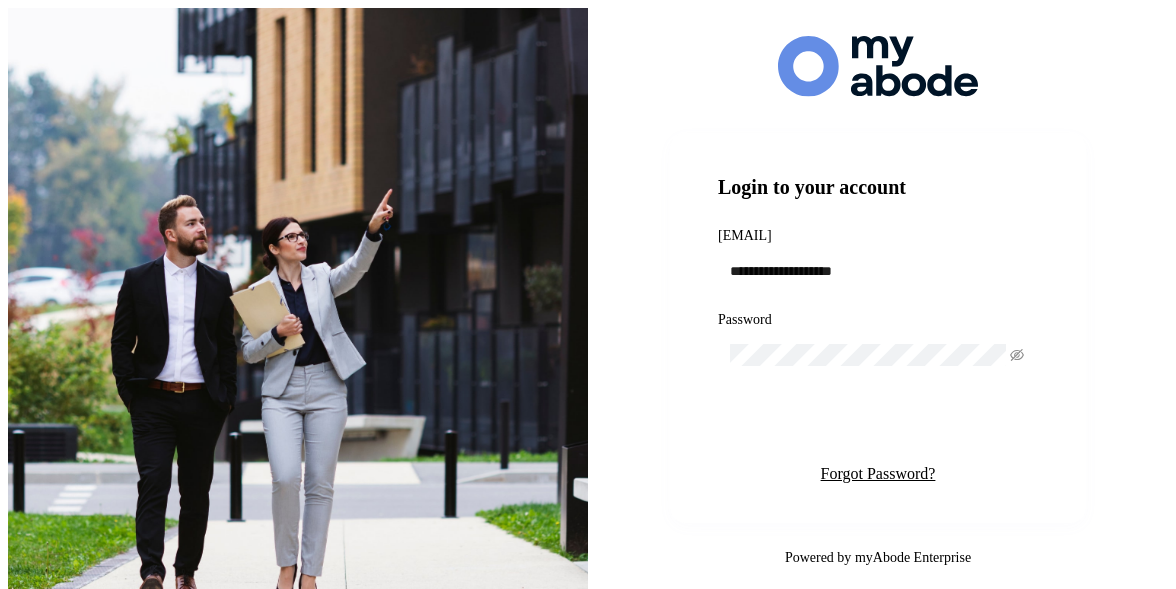click on "Login" at bounding box center (878, 425) 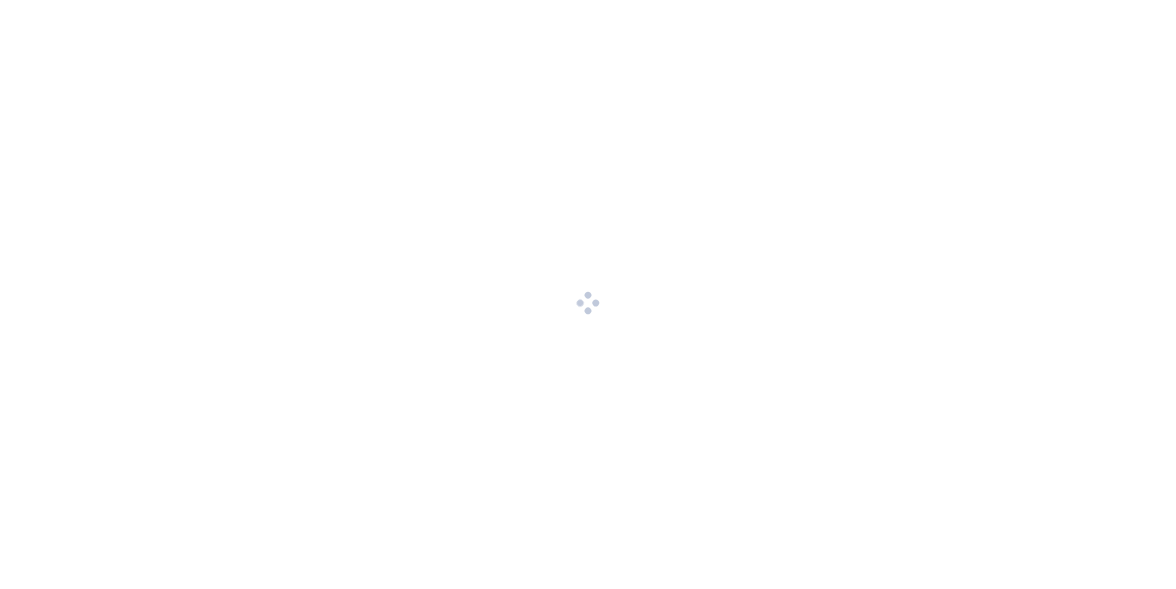 scroll, scrollTop: 0, scrollLeft: 0, axis: both 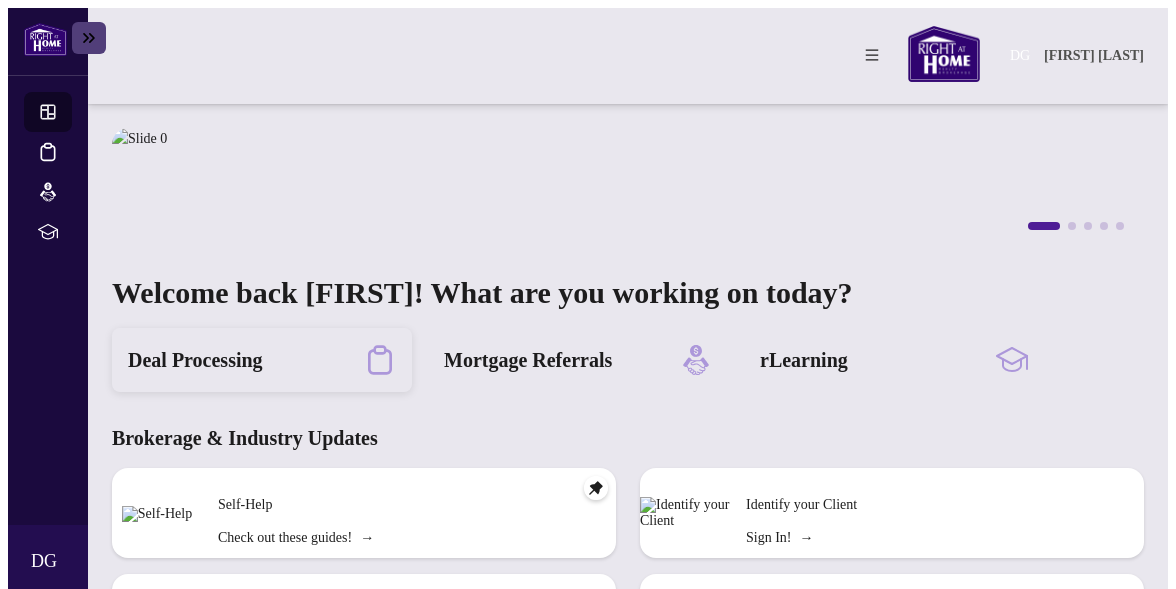 click on "Deal Processing" at bounding box center (195, 360) 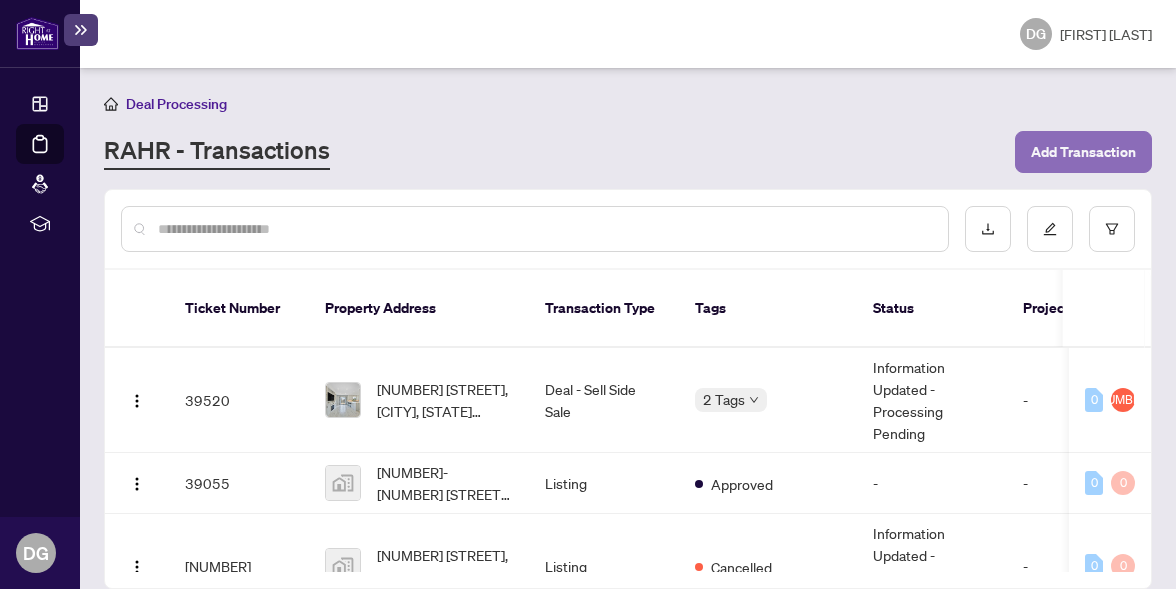 click on "Add Transaction" at bounding box center [1083, 152] 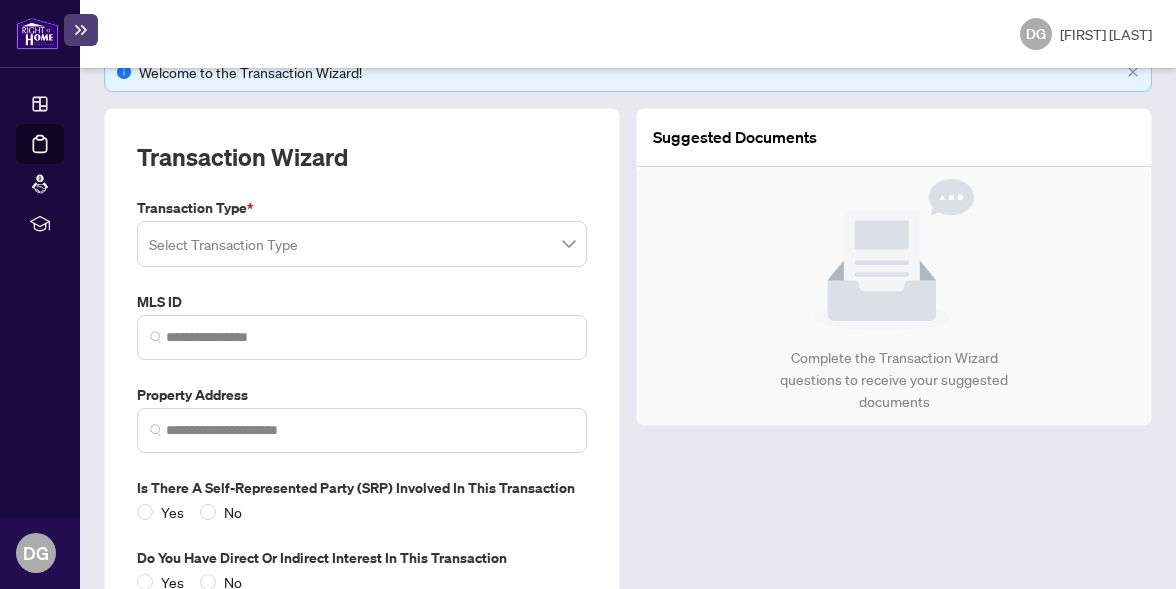 scroll, scrollTop: 144, scrollLeft: 0, axis: vertical 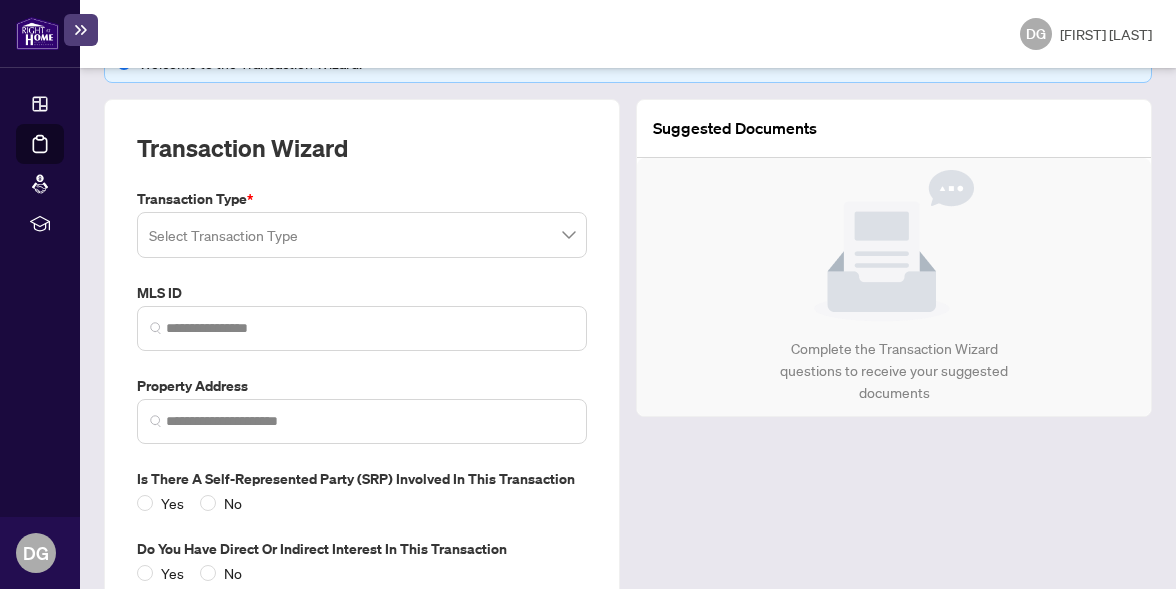 click at bounding box center [362, 235] 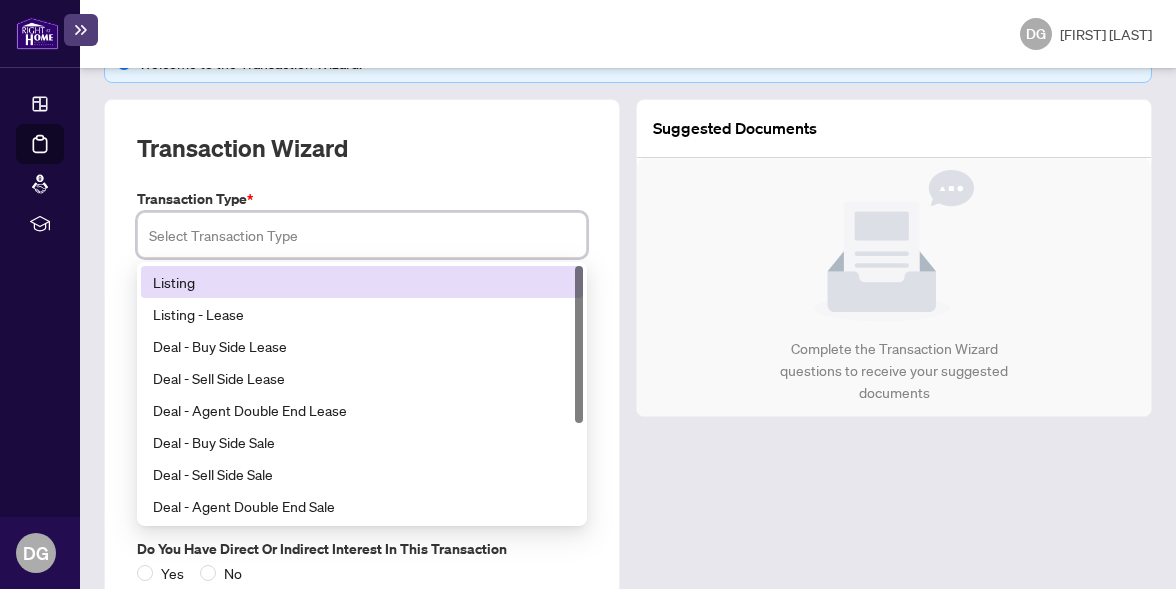 click on "Listing" at bounding box center (362, 282) 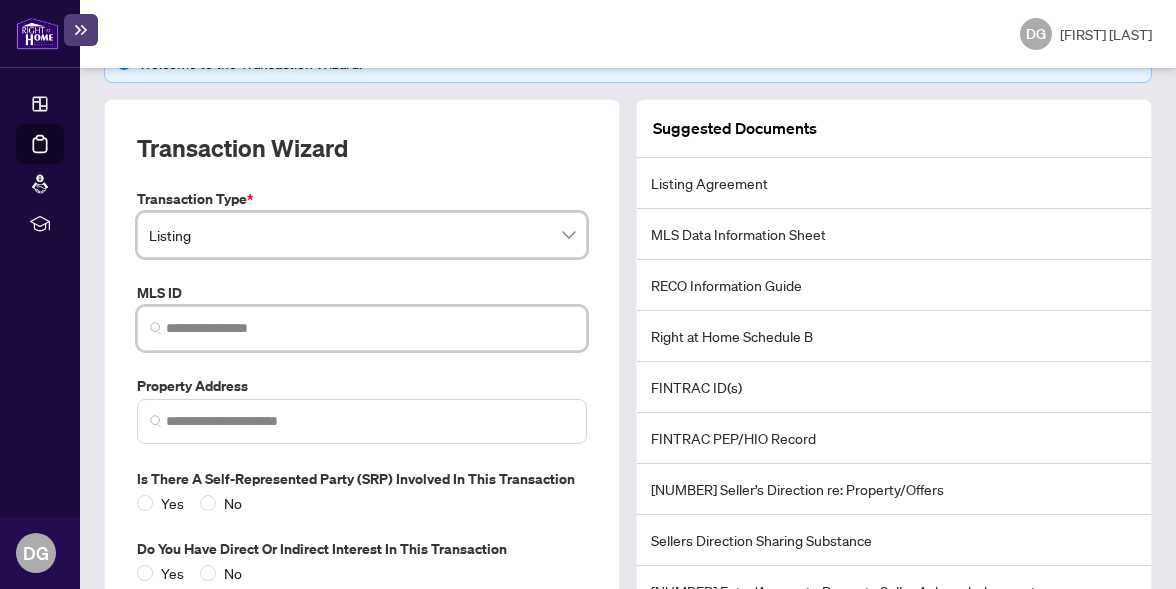 click at bounding box center [370, 328] 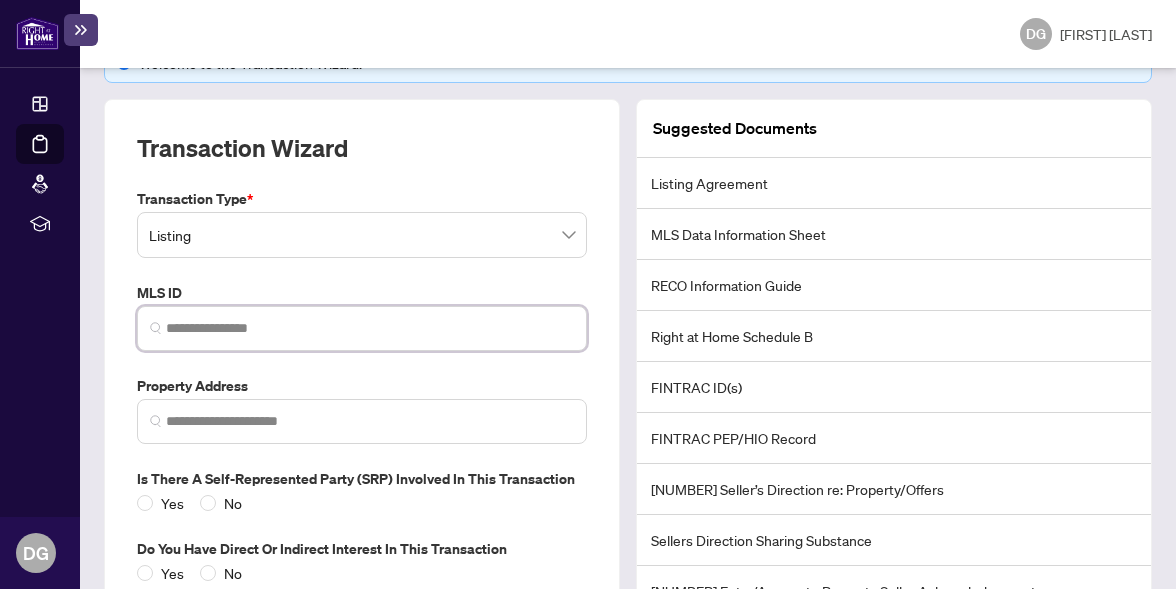 paste on "*********" 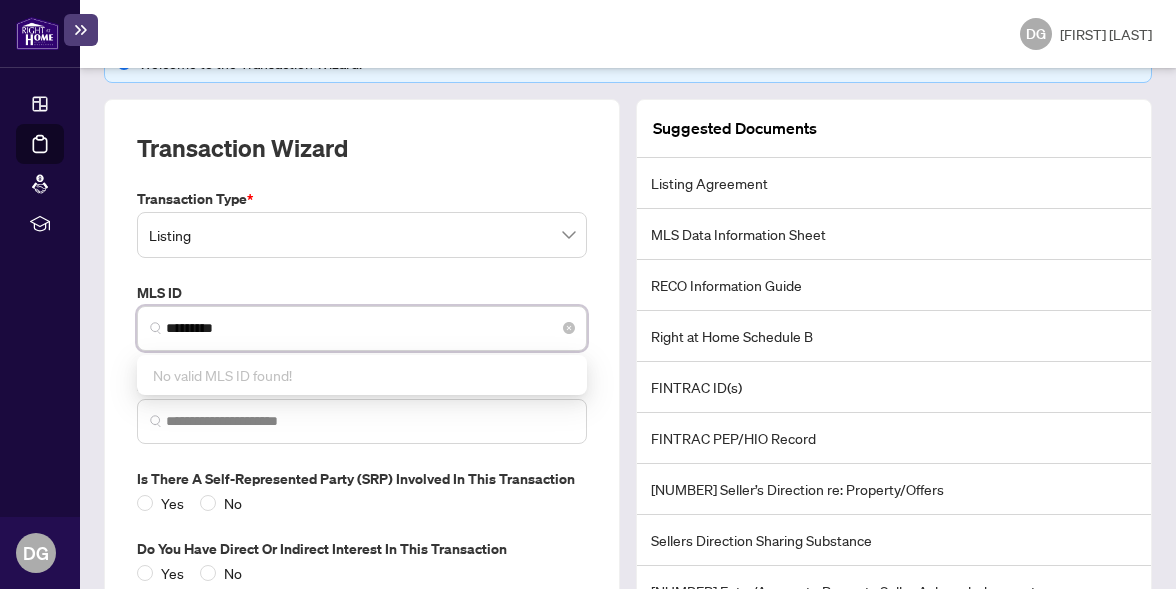 type on "*********" 